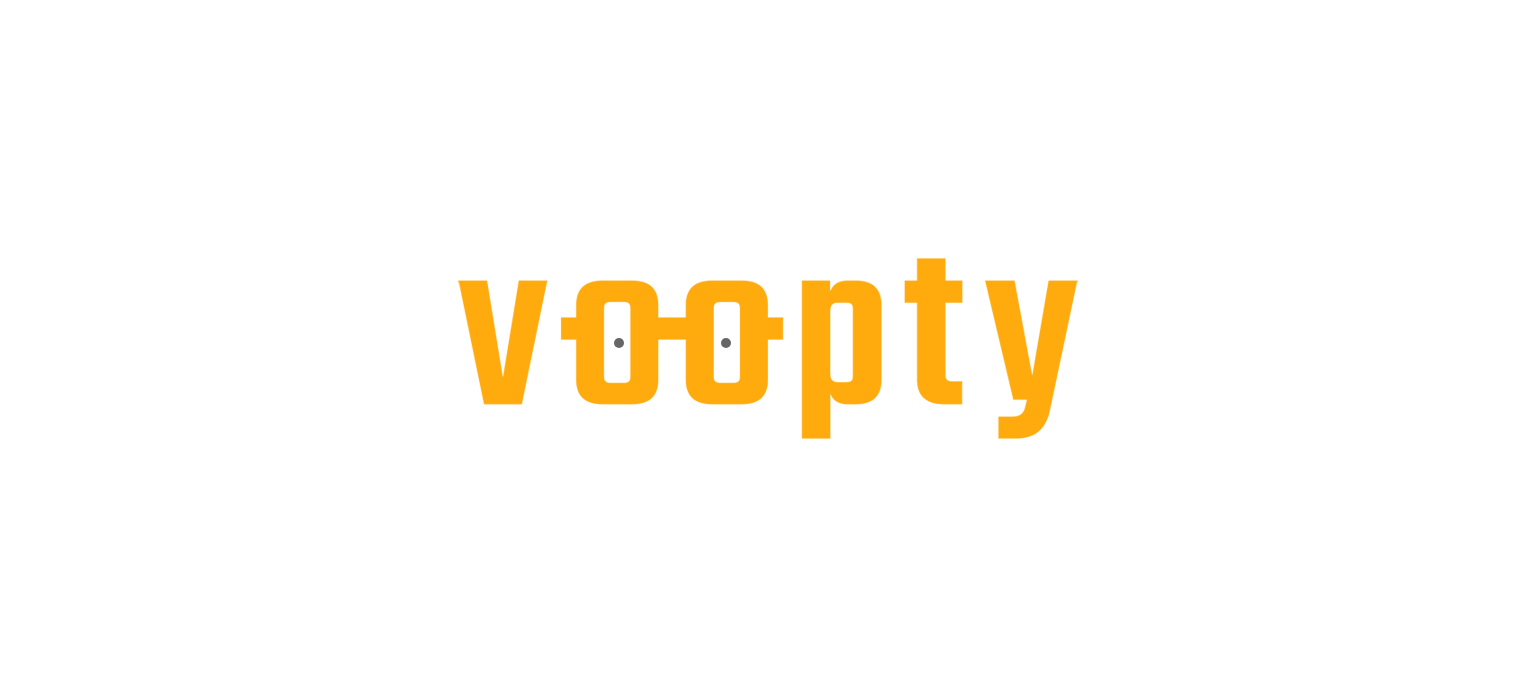 scroll, scrollTop: 0, scrollLeft: 0, axis: both 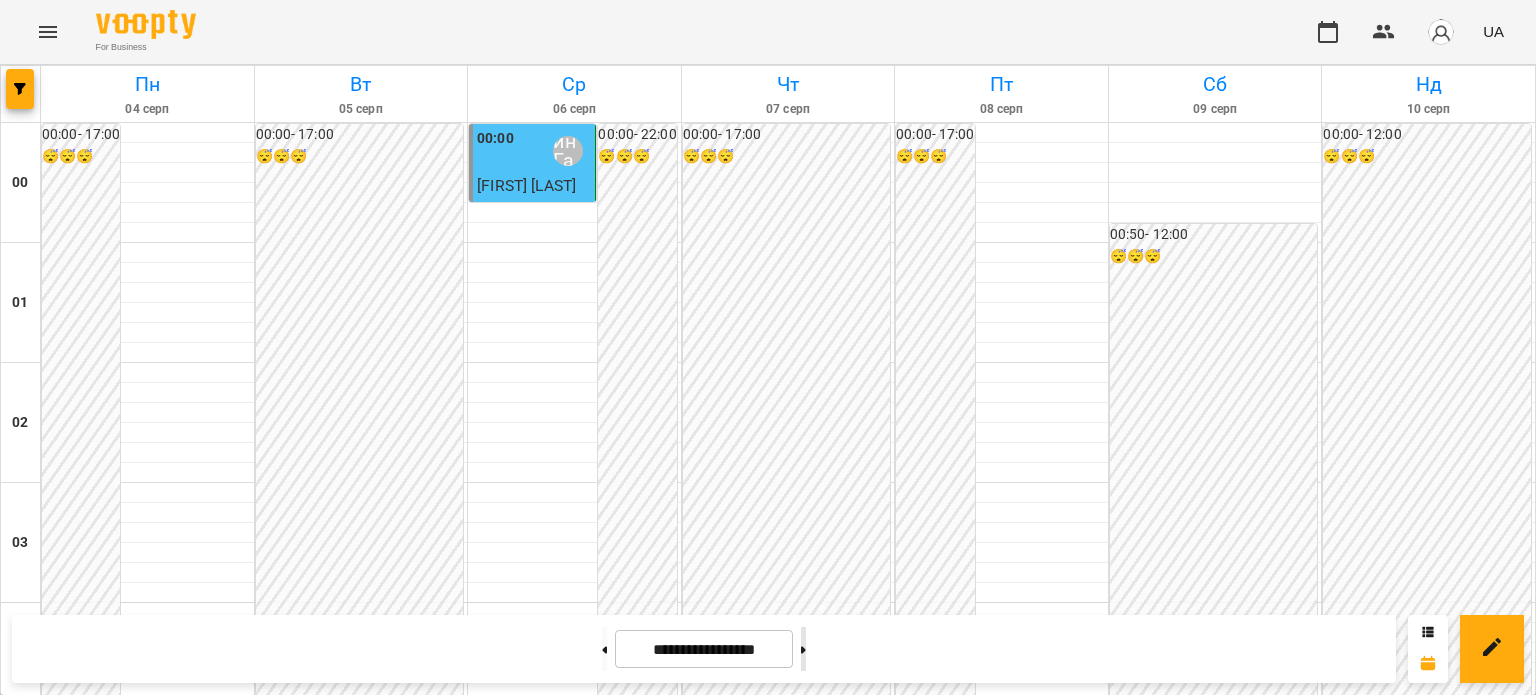 click at bounding box center [803, 649] 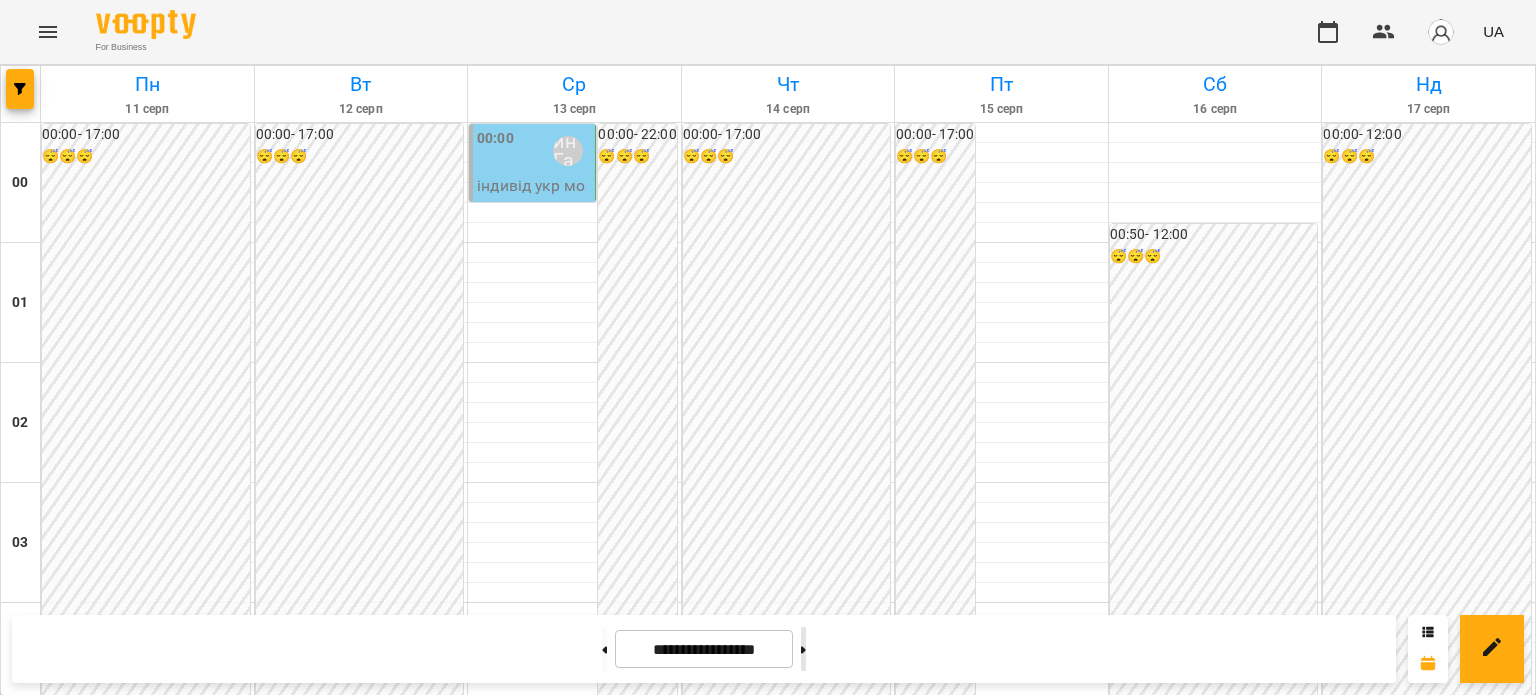 click at bounding box center [803, 649] 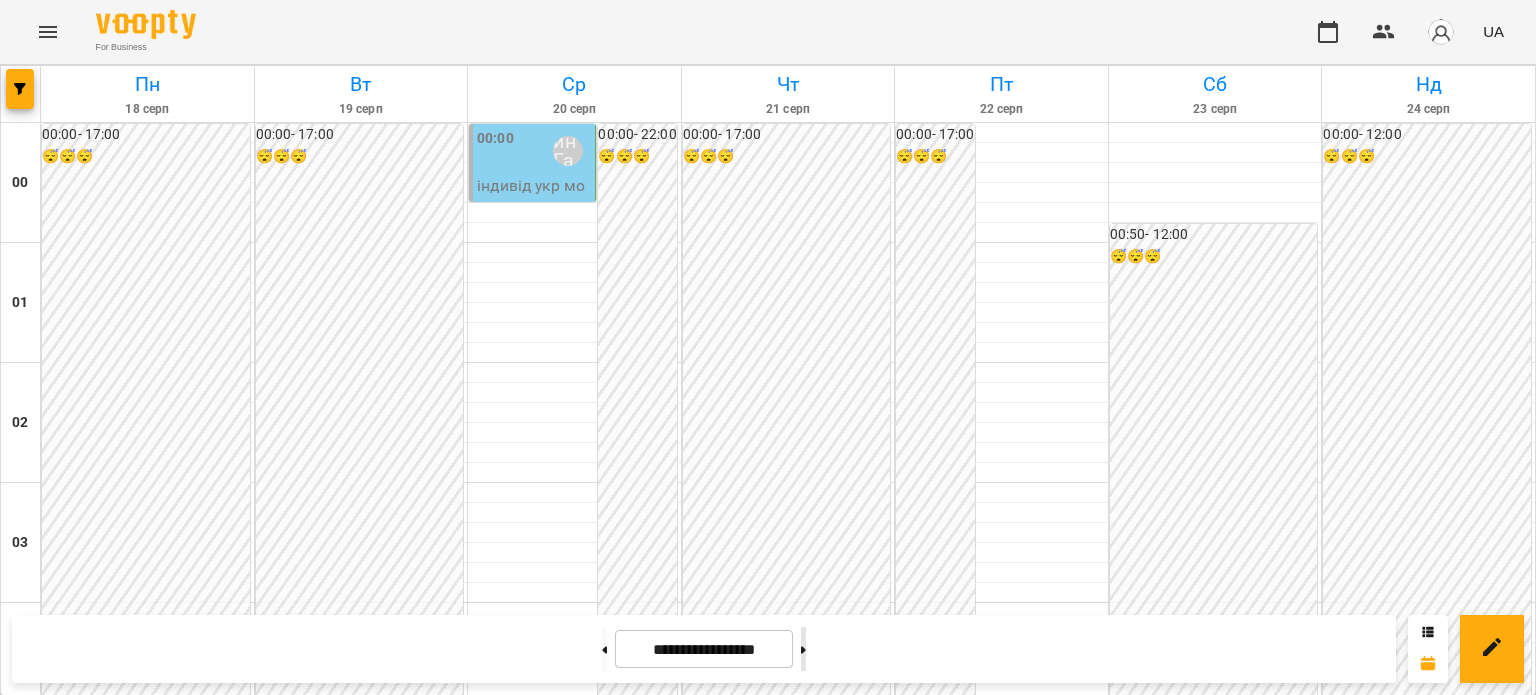click at bounding box center (803, 649) 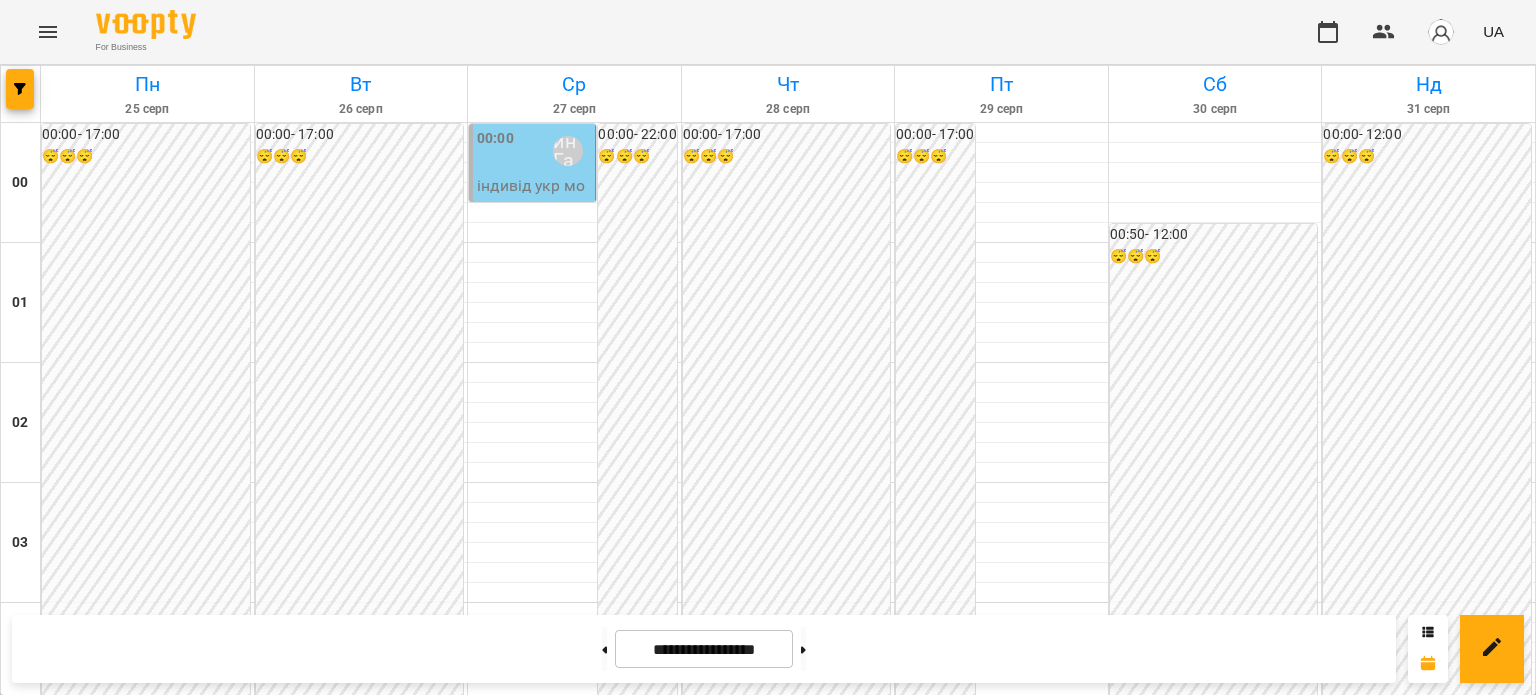 scroll, scrollTop: 2097, scrollLeft: 0, axis: vertical 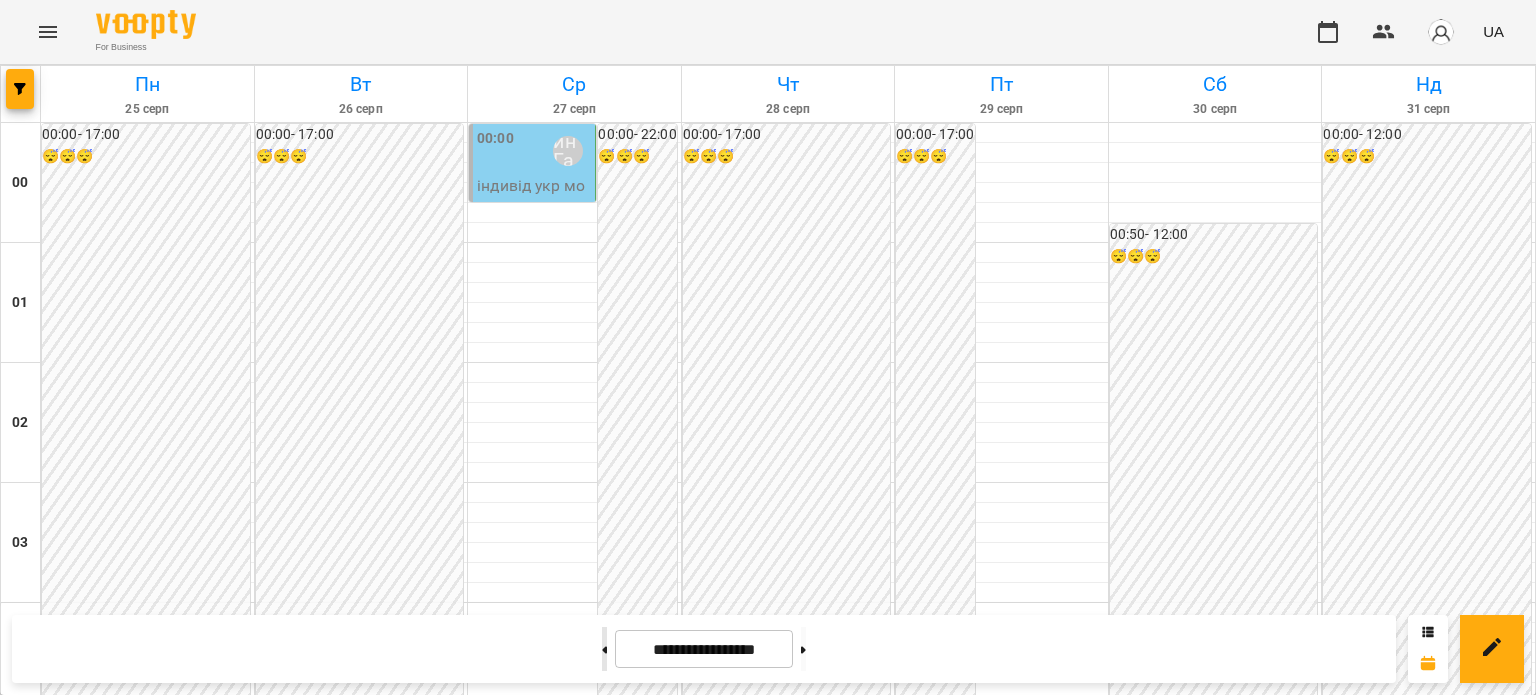 click at bounding box center [604, 649] 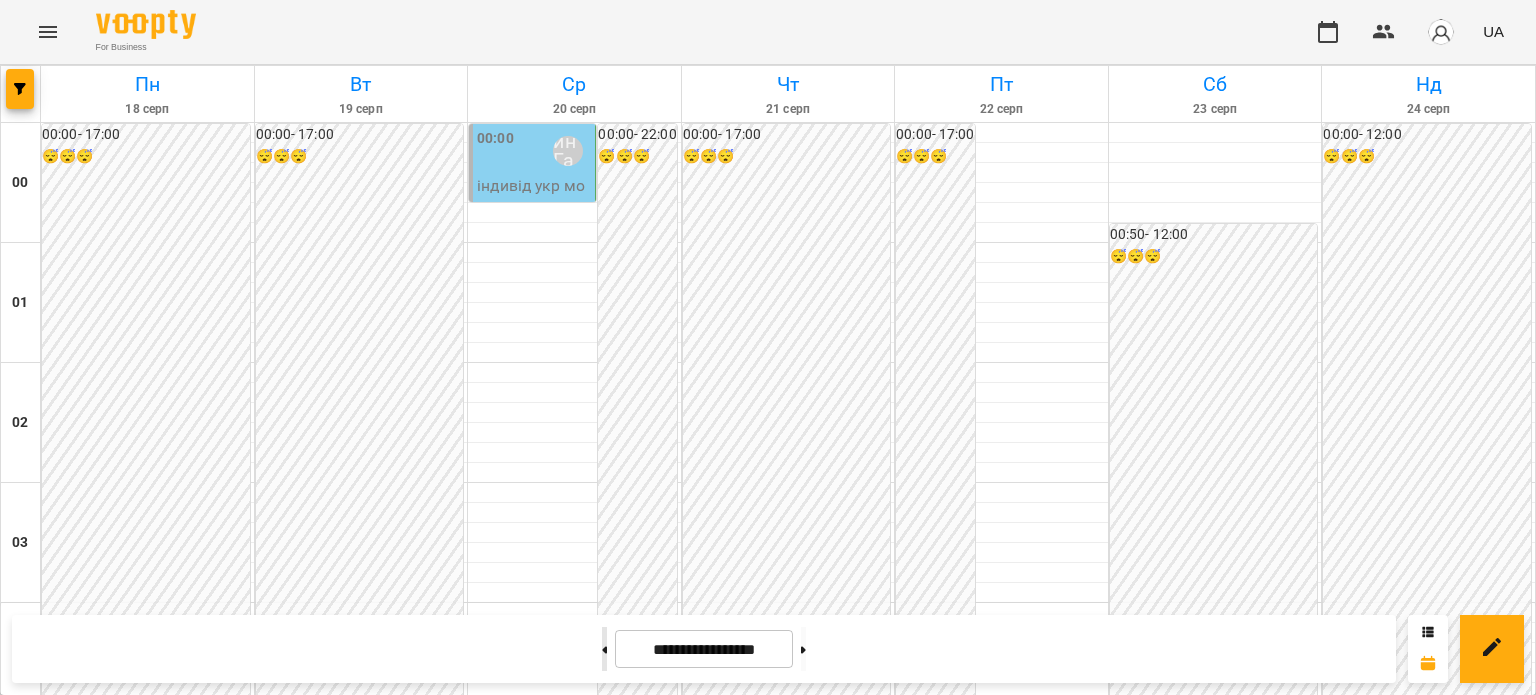 click at bounding box center [604, 649] 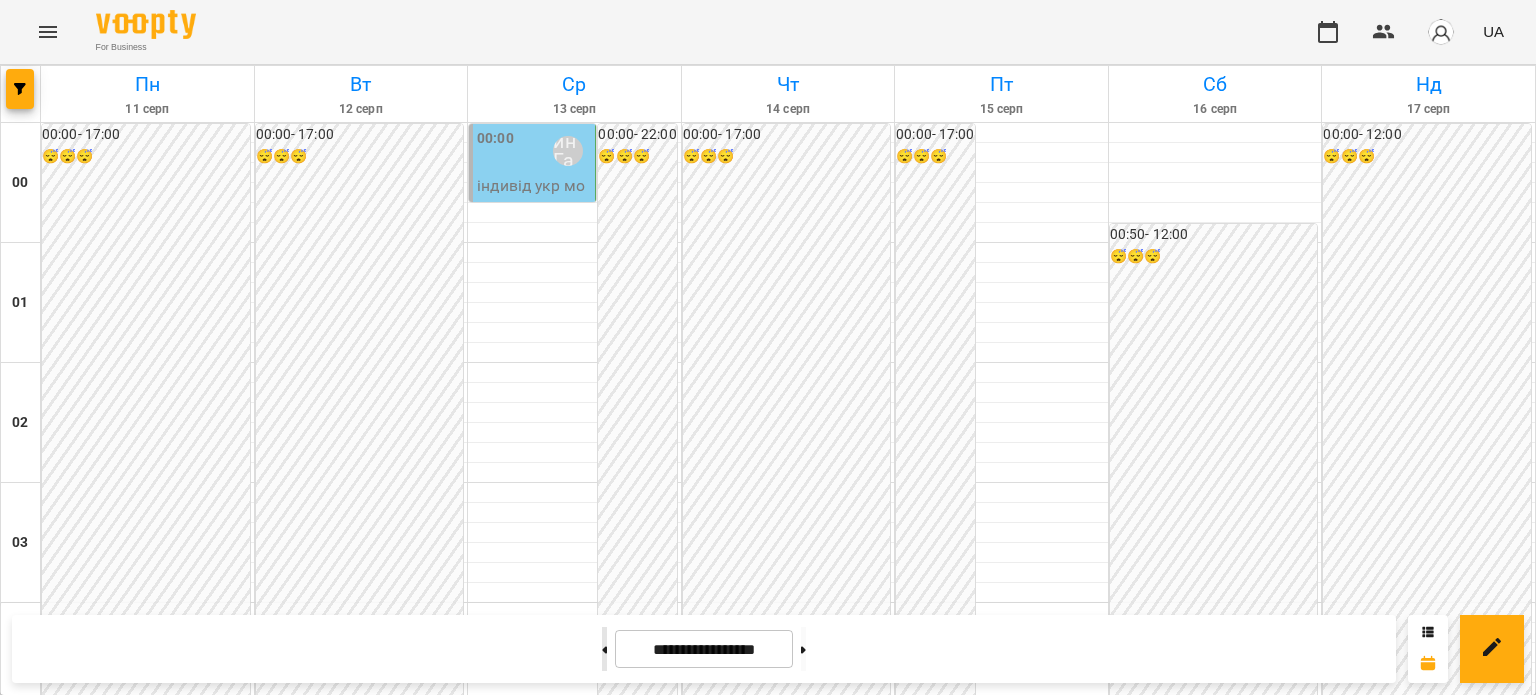 click at bounding box center (604, 649) 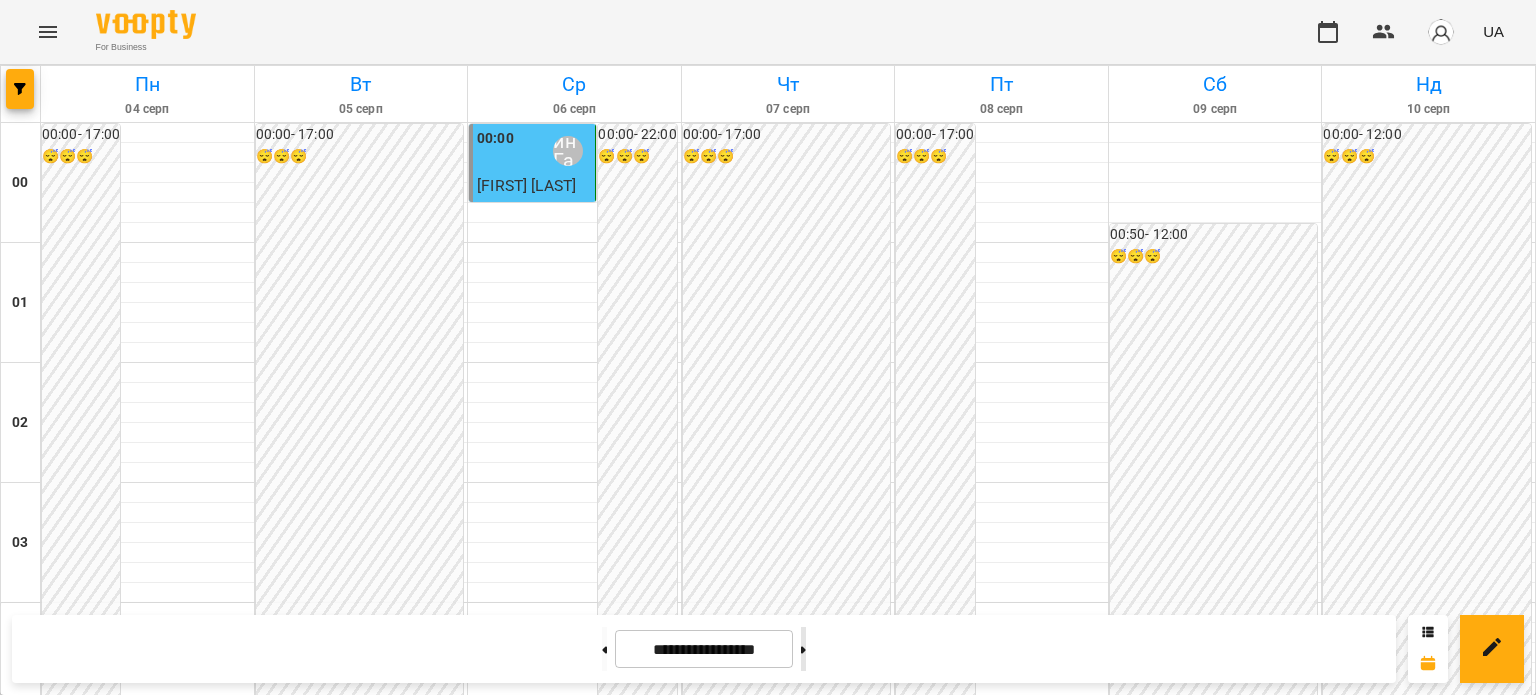 click at bounding box center [803, 649] 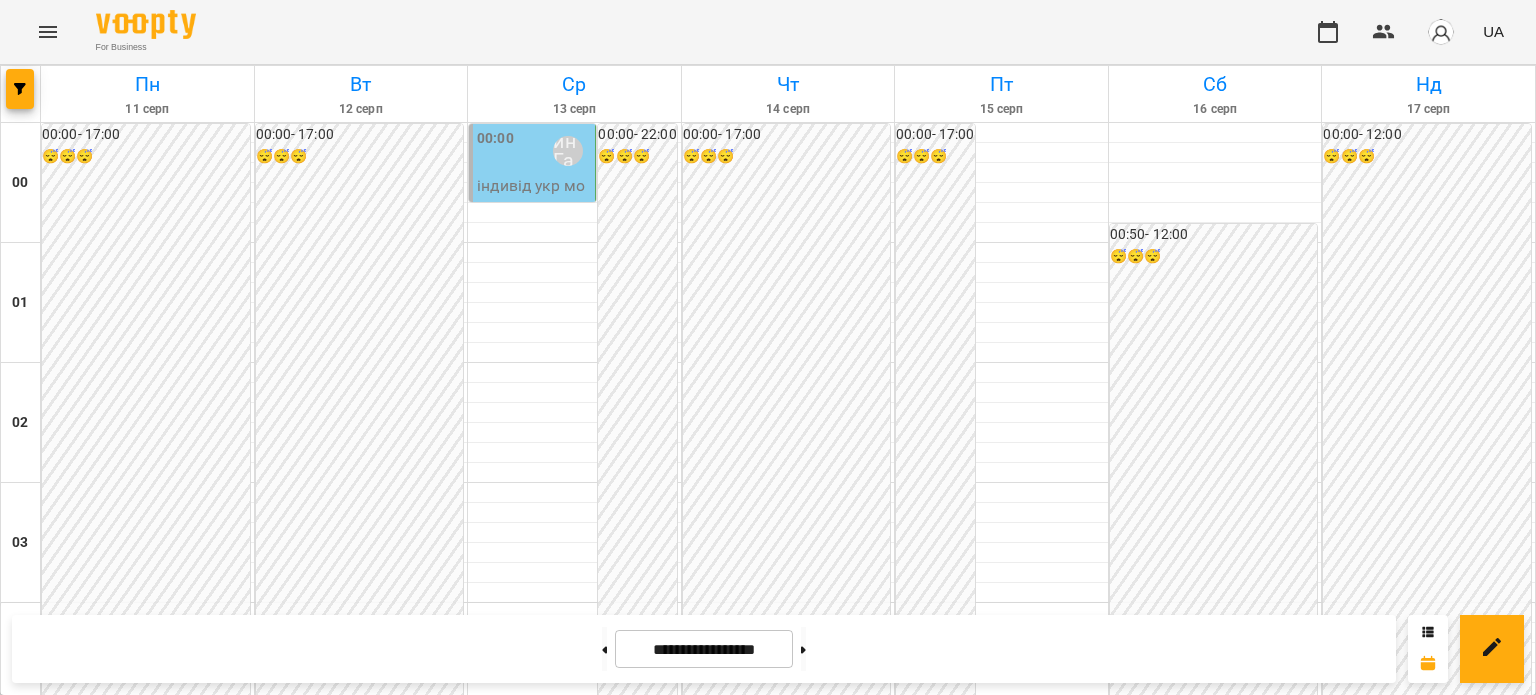 scroll, scrollTop: 1897, scrollLeft: 0, axis: vertical 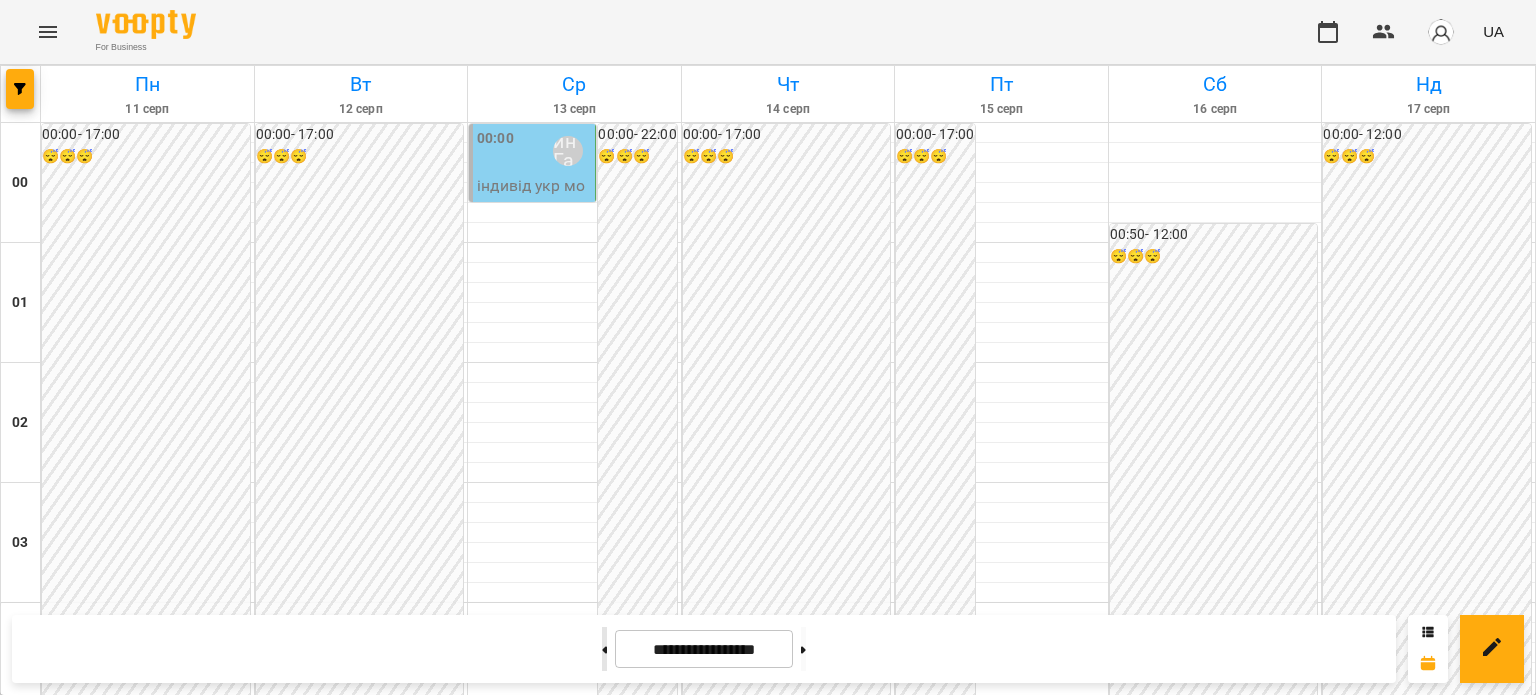 click at bounding box center (604, 649) 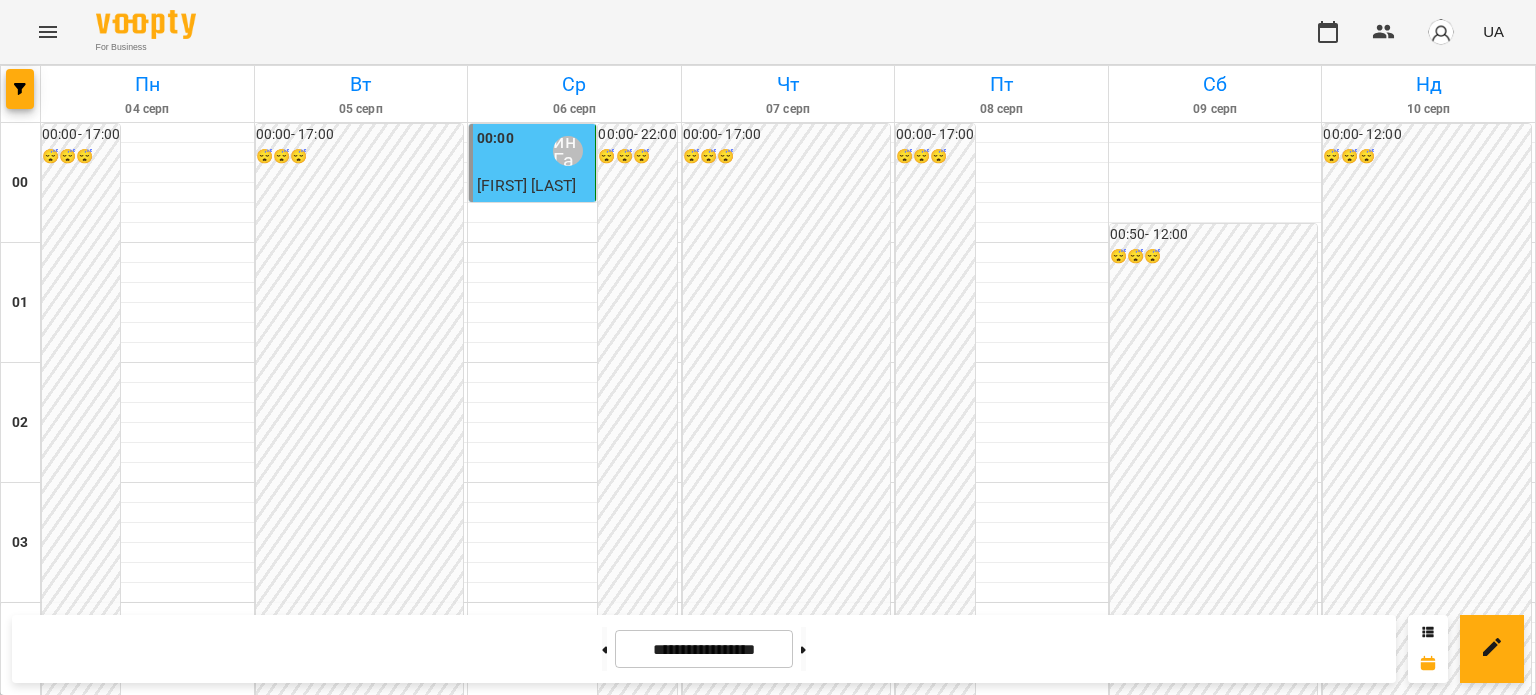 scroll, scrollTop: 2397, scrollLeft: 0, axis: vertical 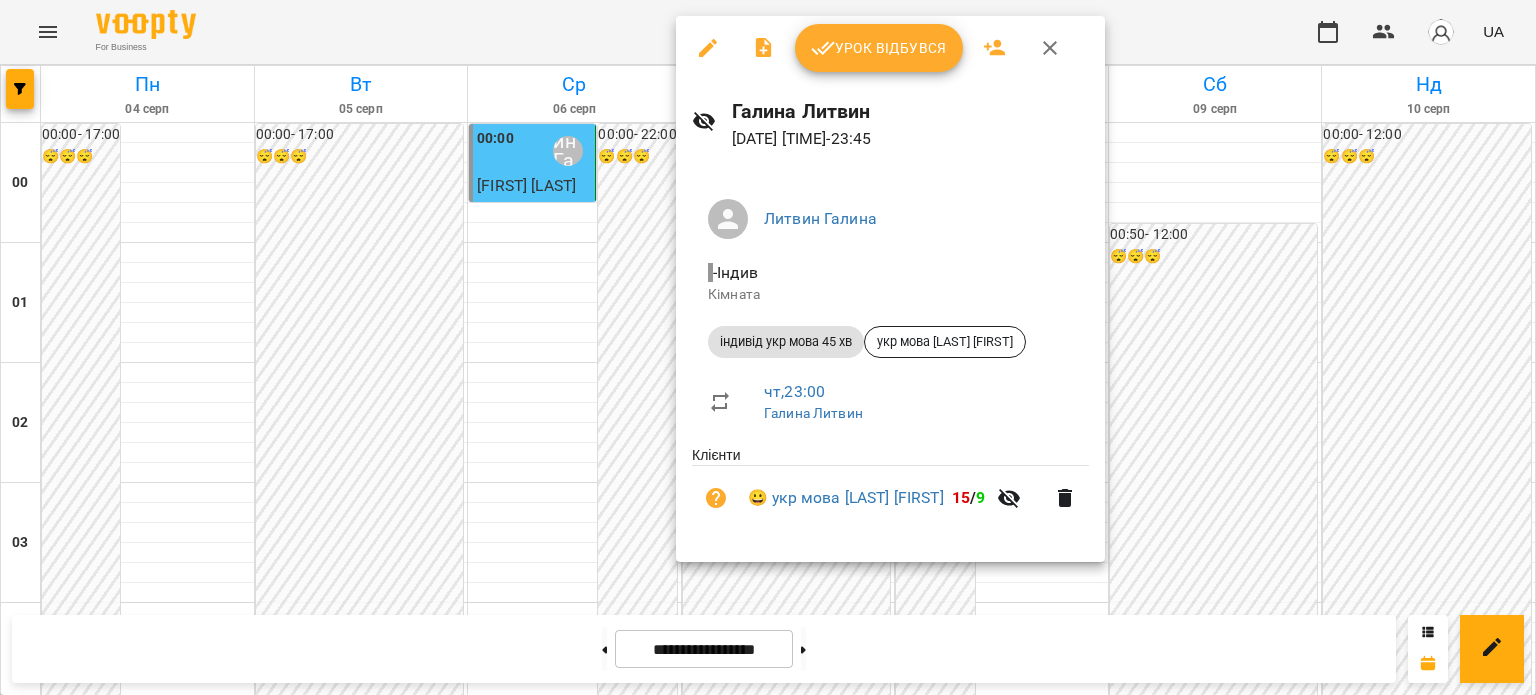 click on "Урок відбувся" at bounding box center [890, 48] 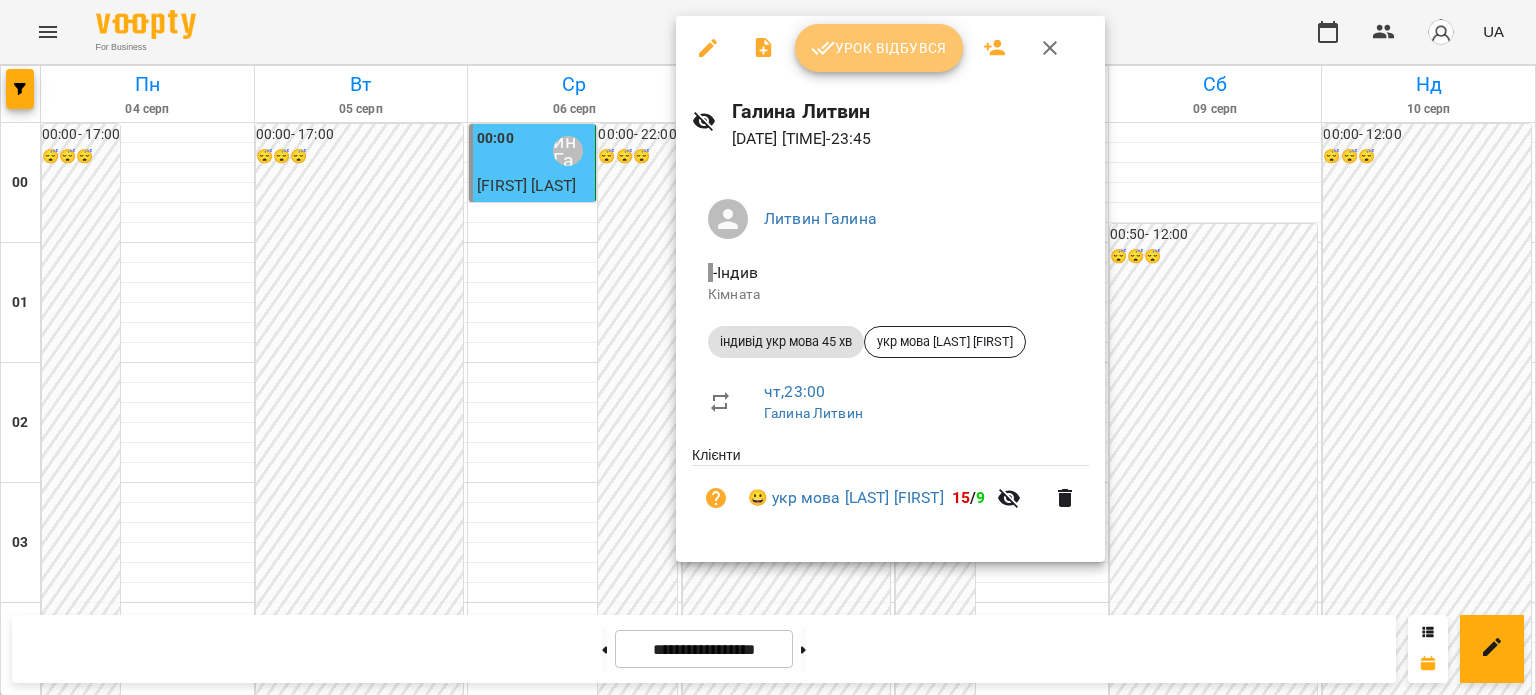 click on "Урок відбувся" at bounding box center [879, 48] 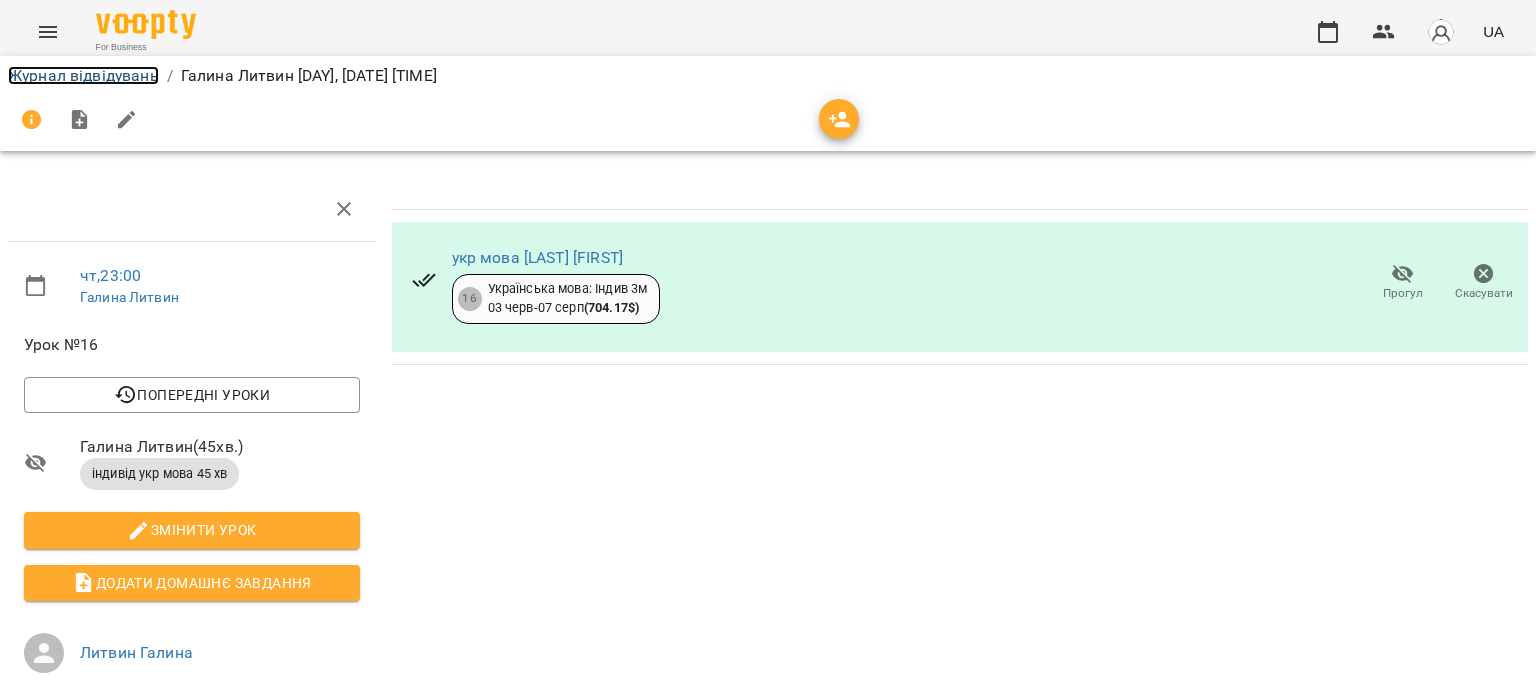 click on "Журнал відвідувань" at bounding box center (83, 75) 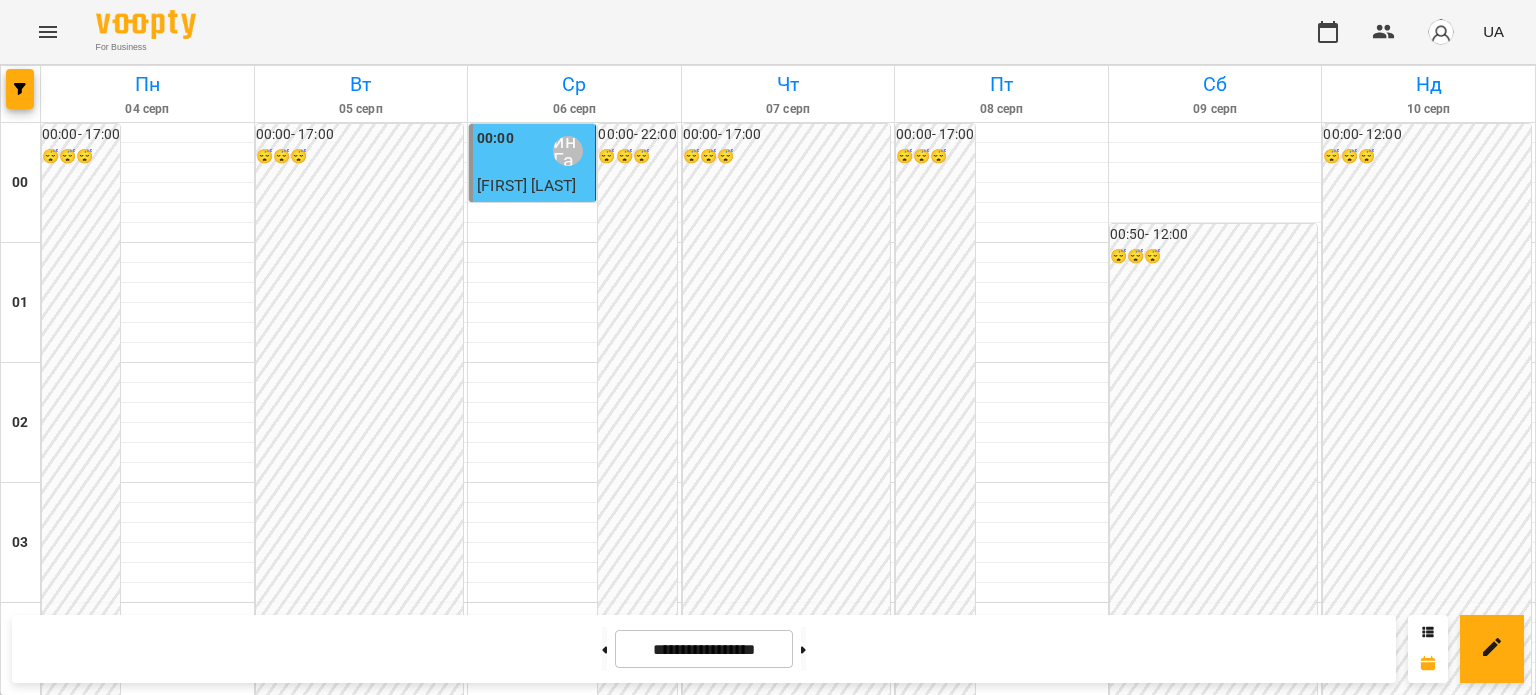 scroll, scrollTop: 2397, scrollLeft: 0, axis: vertical 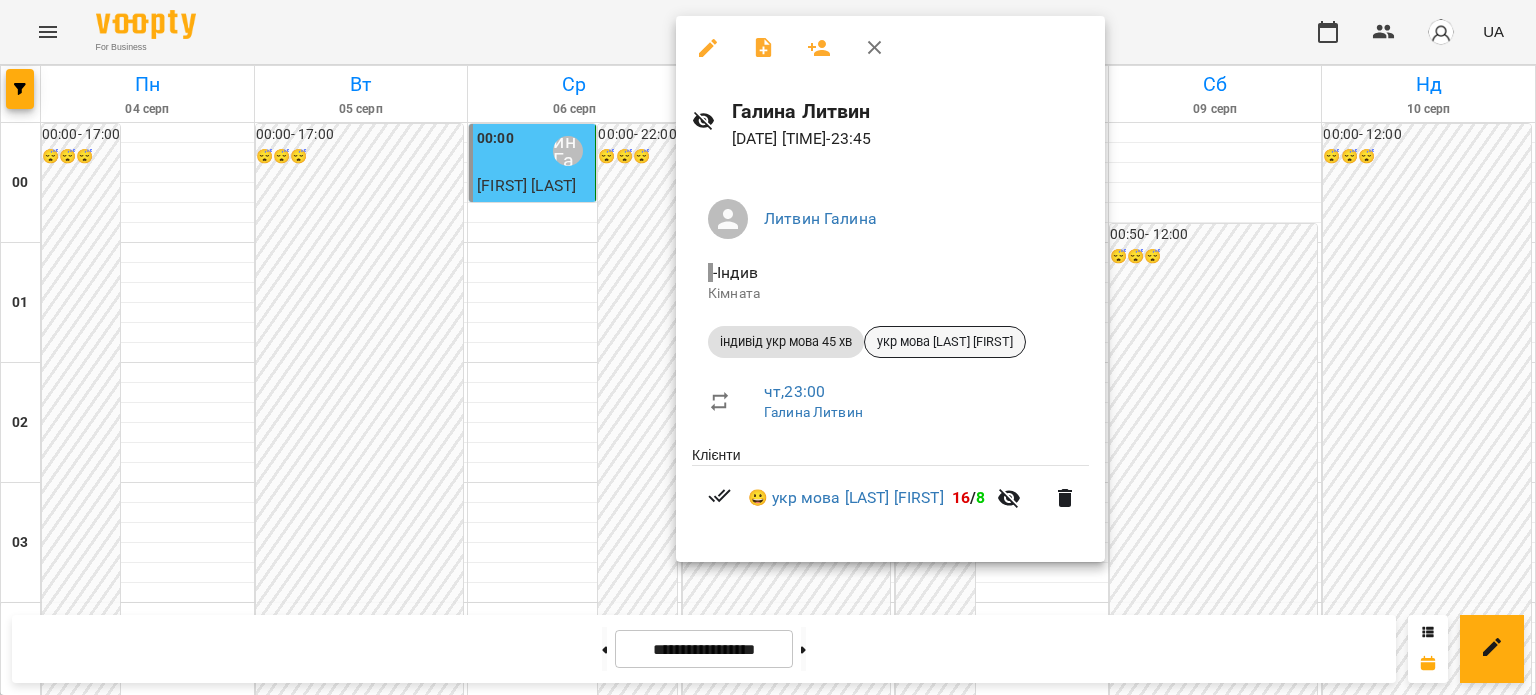 click on "укр мова [LAST] [FIRST]" at bounding box center (945, 342) 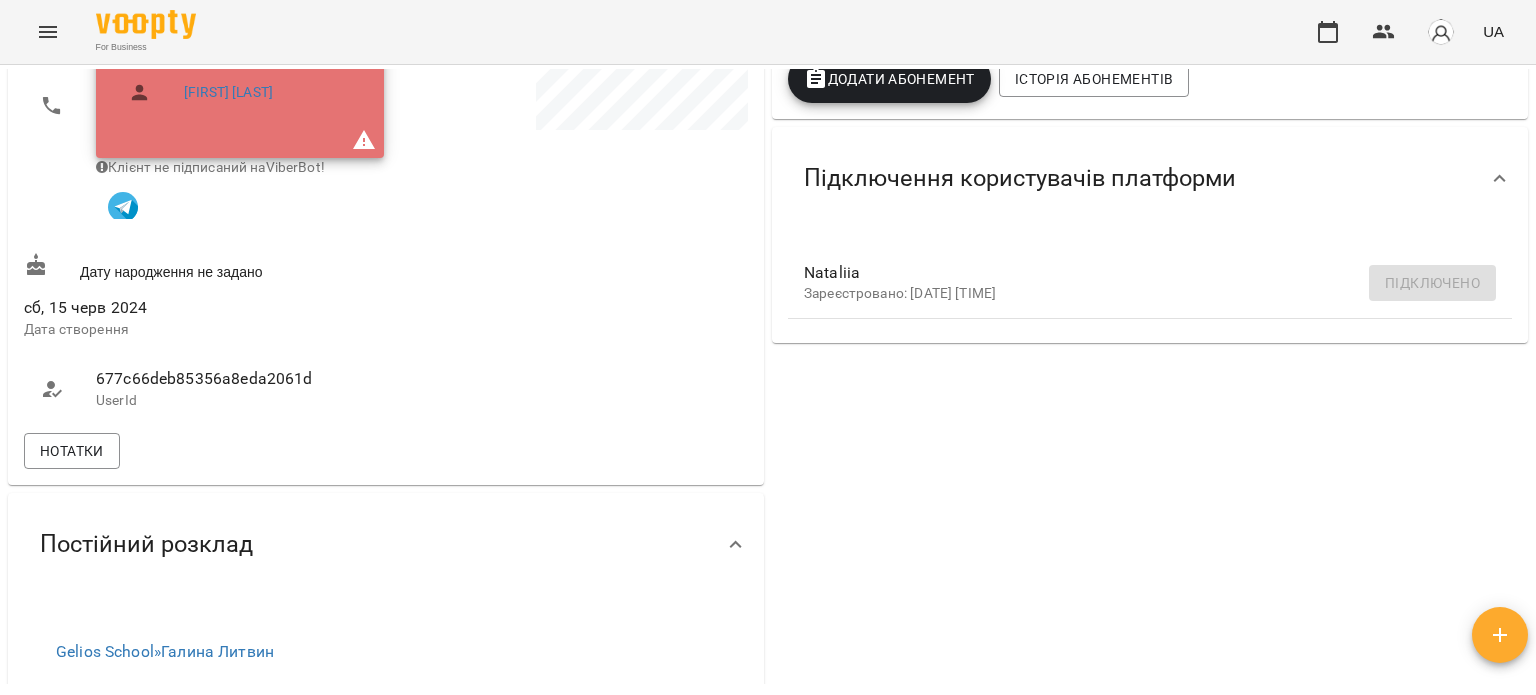 scroll, scrollTop: 500, scrollLeft: 0, axis: vertical 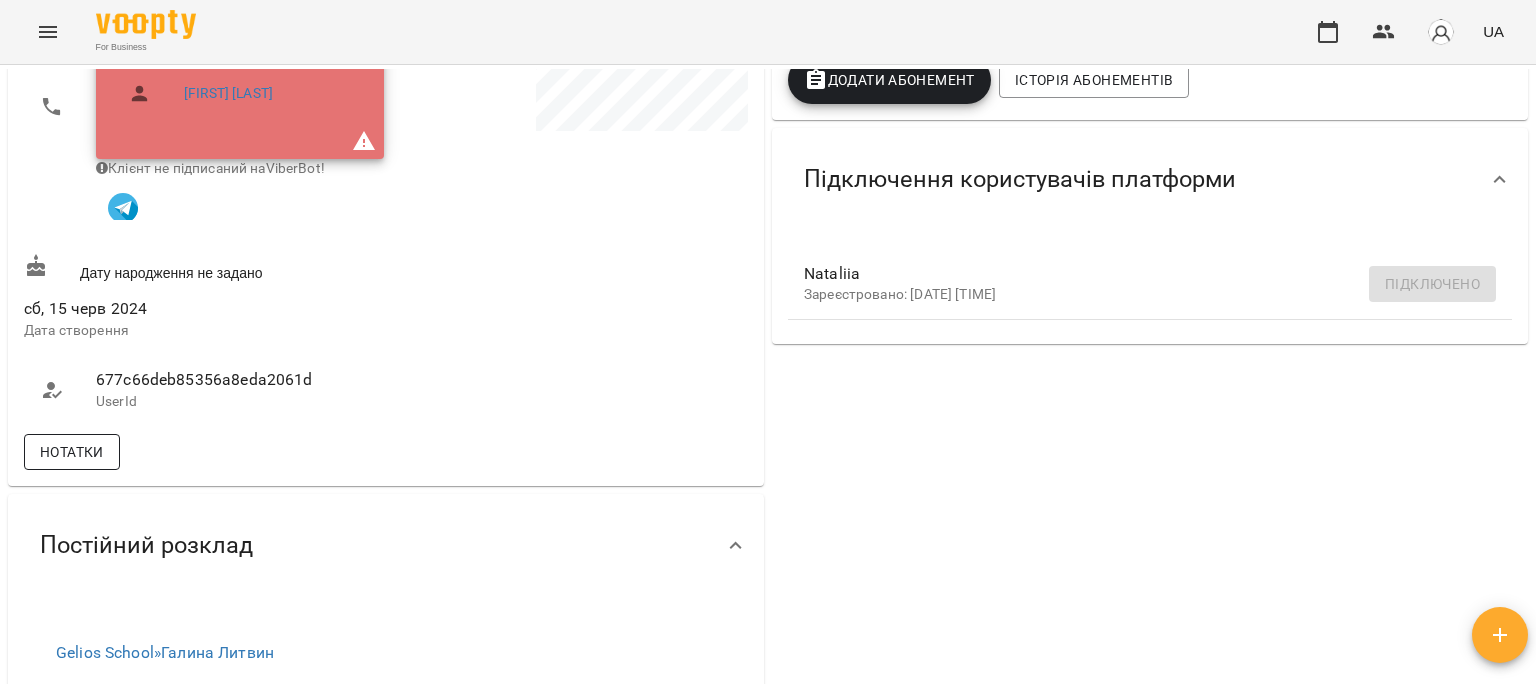 click on "Нотатки" at bounding box center [72, 452] 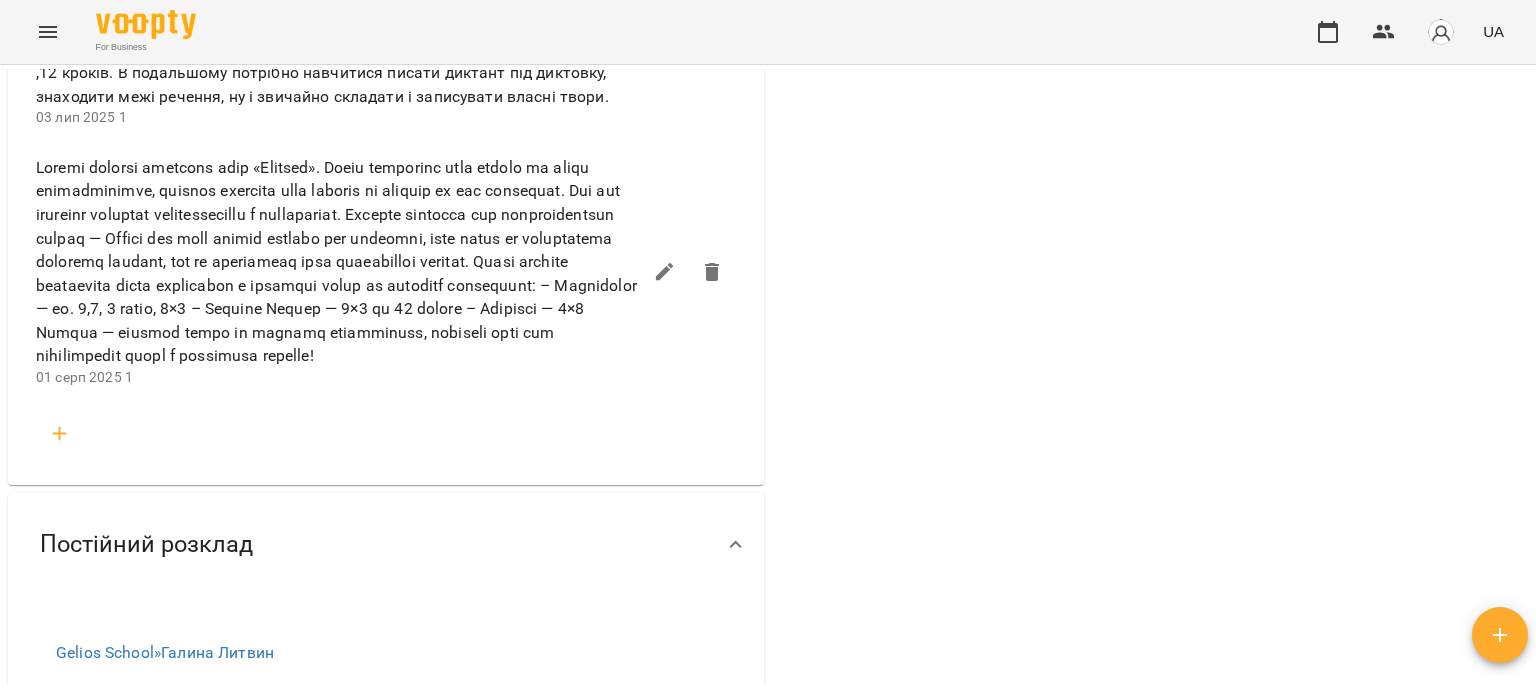 scroll, scrollTop: 2100, scrollLeft: 0, axis: vertical 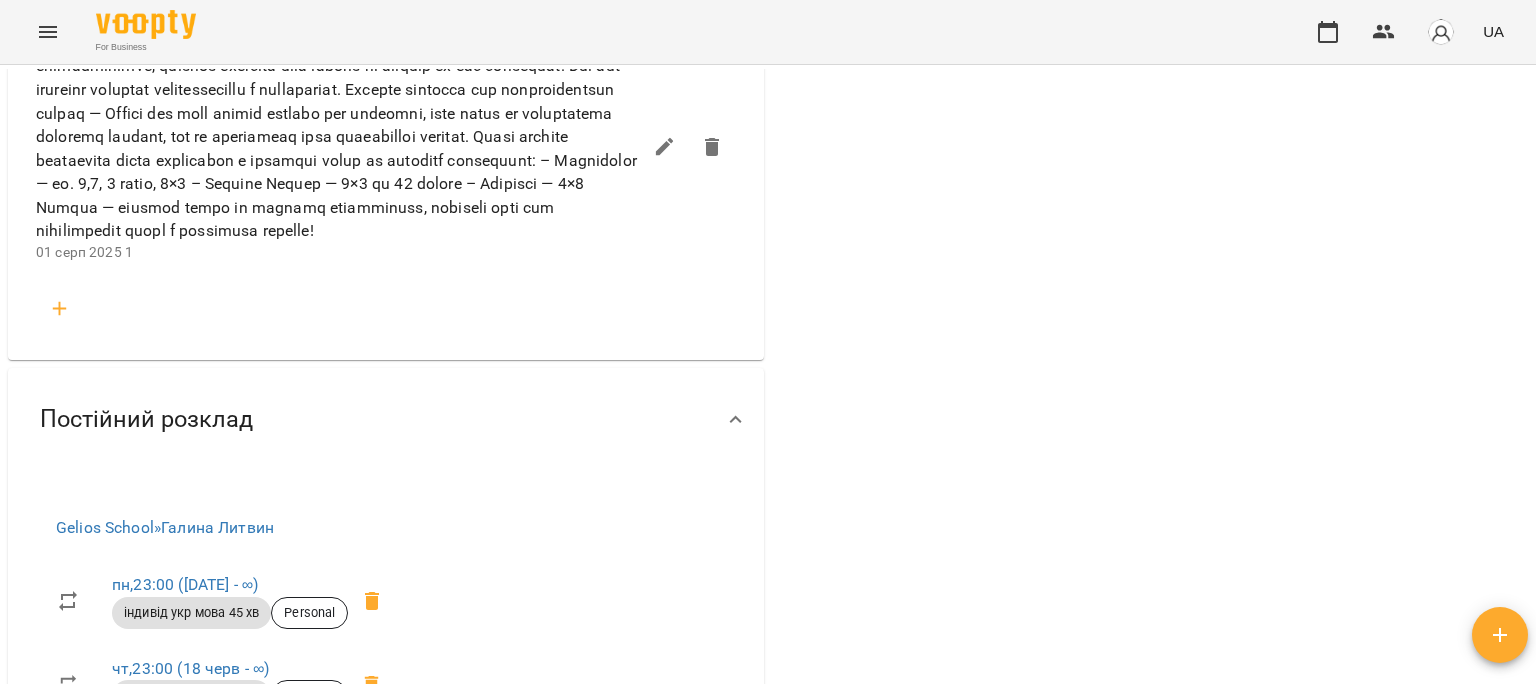 click 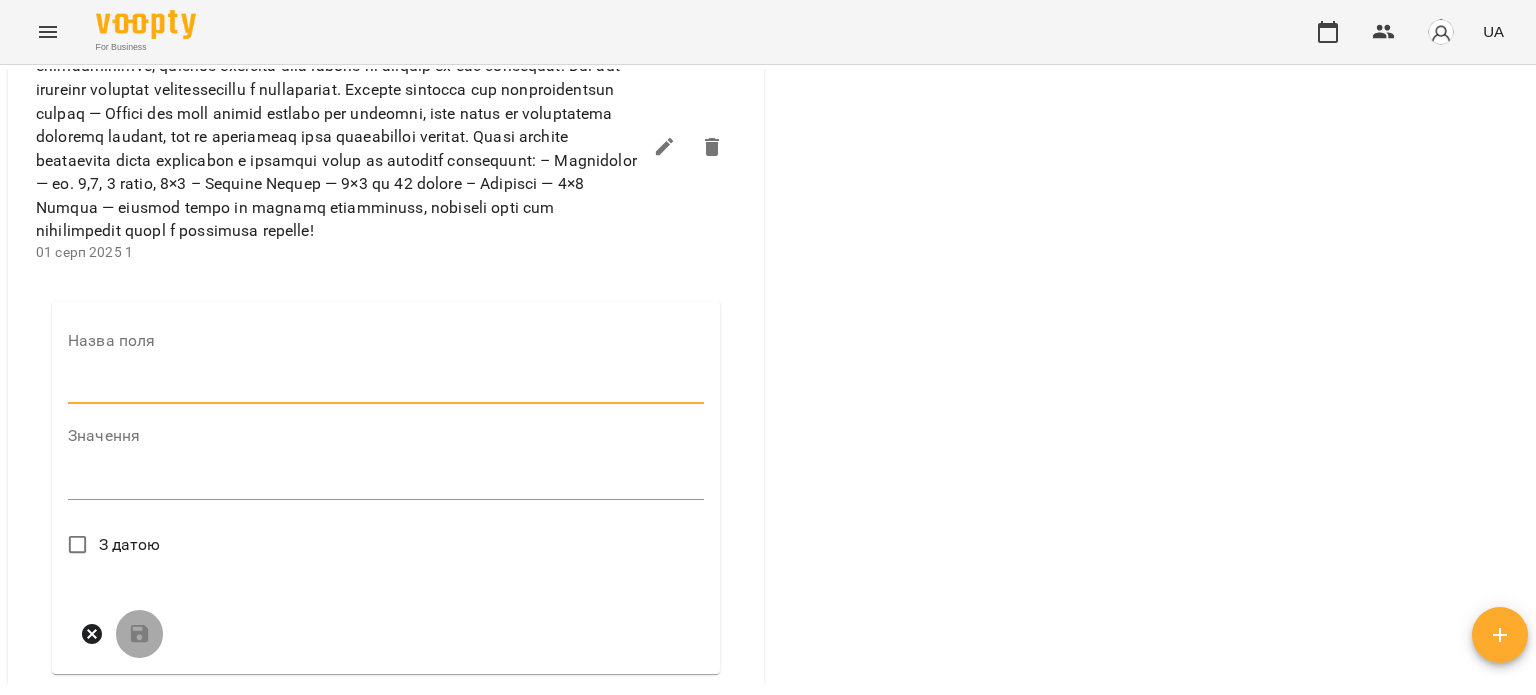 drag, startPoint x: 120, startPoint y: 407, endPoint x: 126, endPoint y: 421, distance: 15.231546 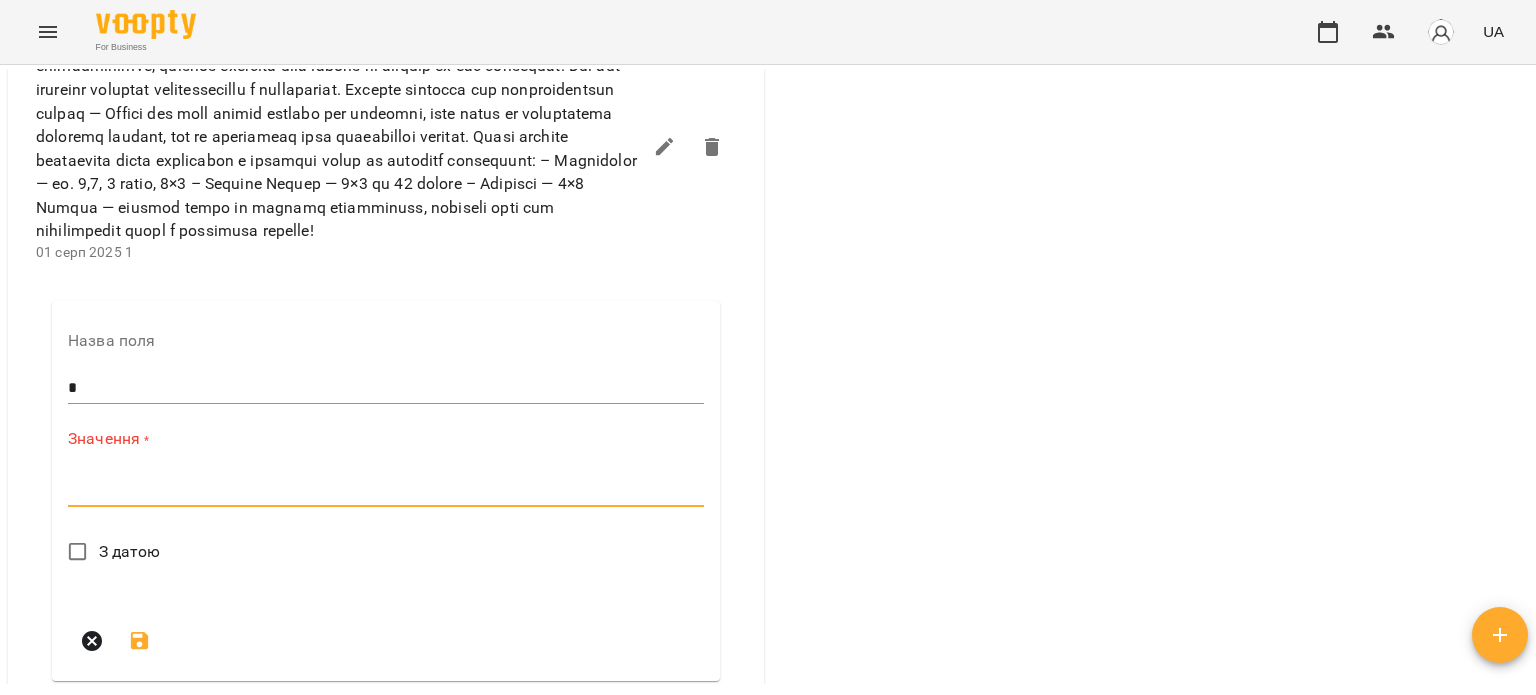 click at bounding box center (386, 490) 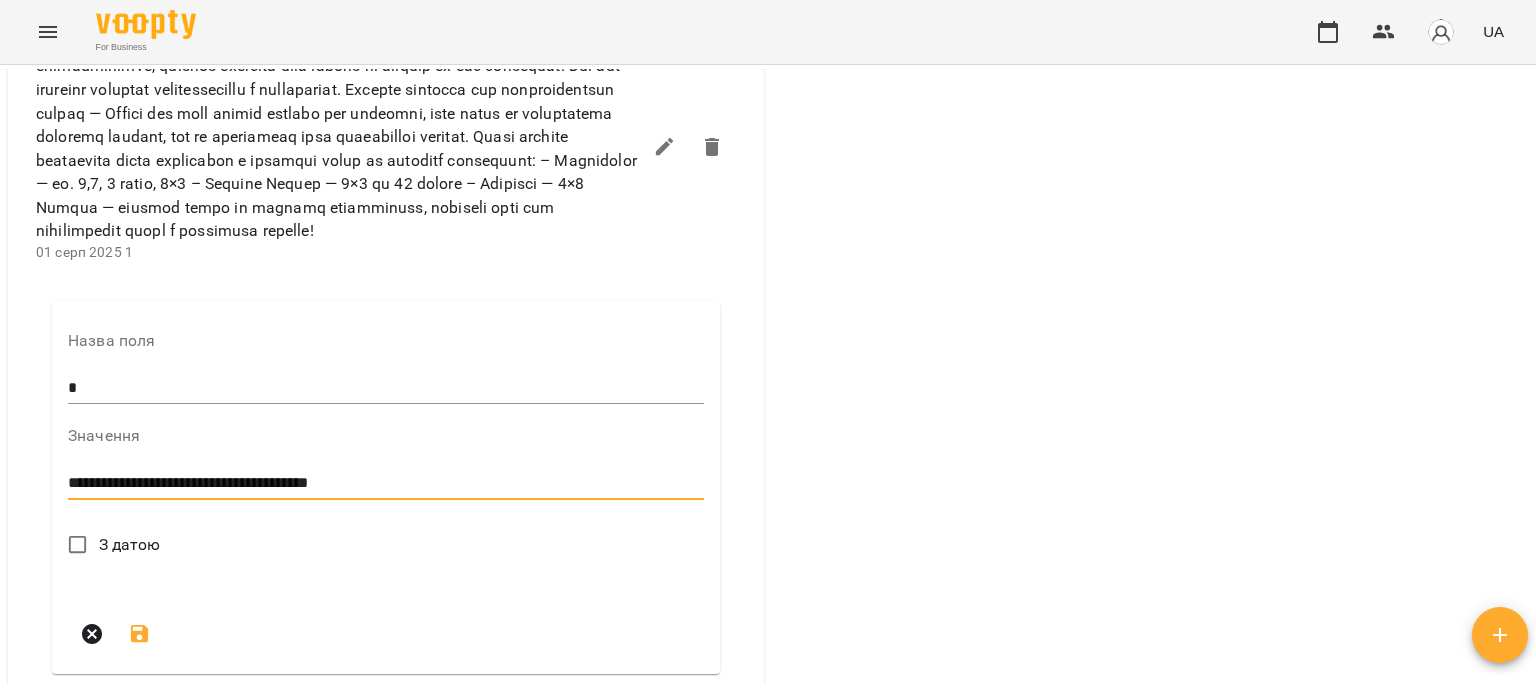 click on "**********" at bounding box center [382, 483] 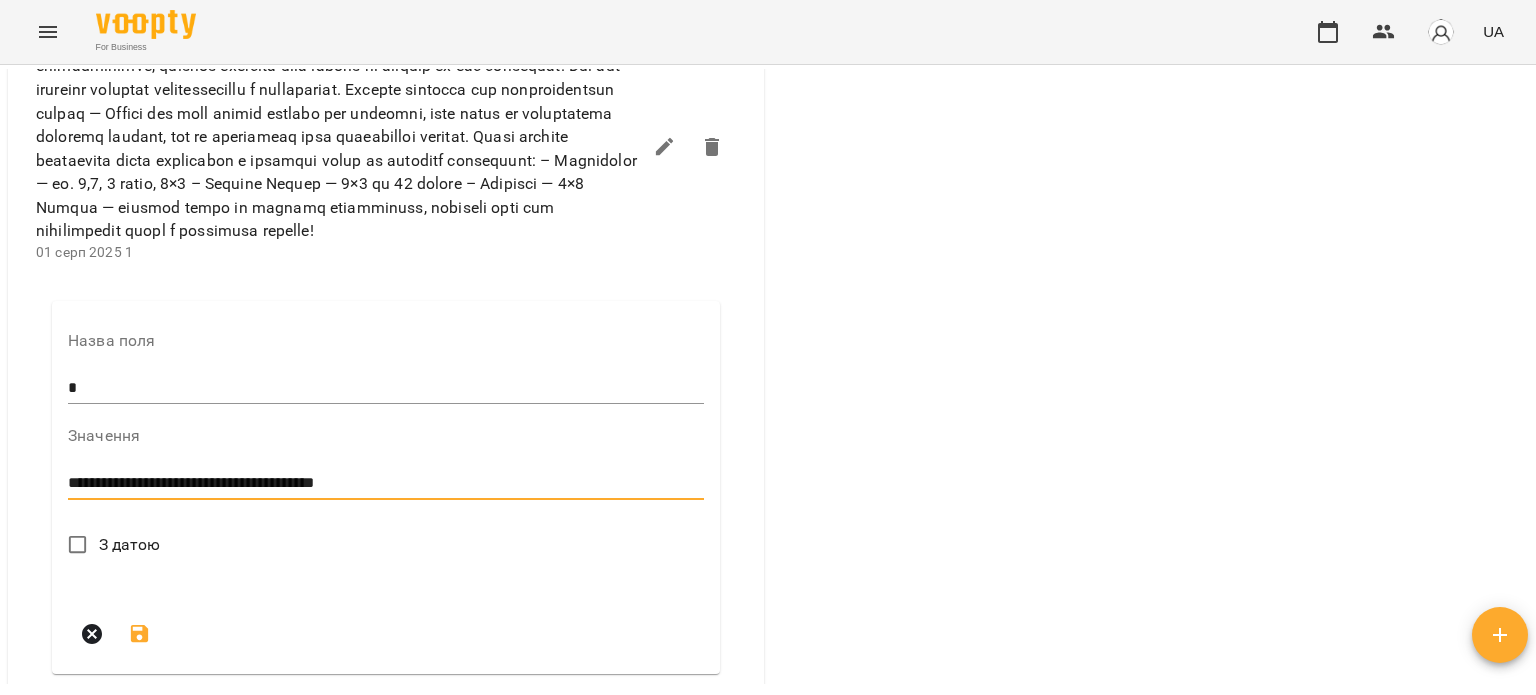 click on "**********" at bounding box center [382, 483] 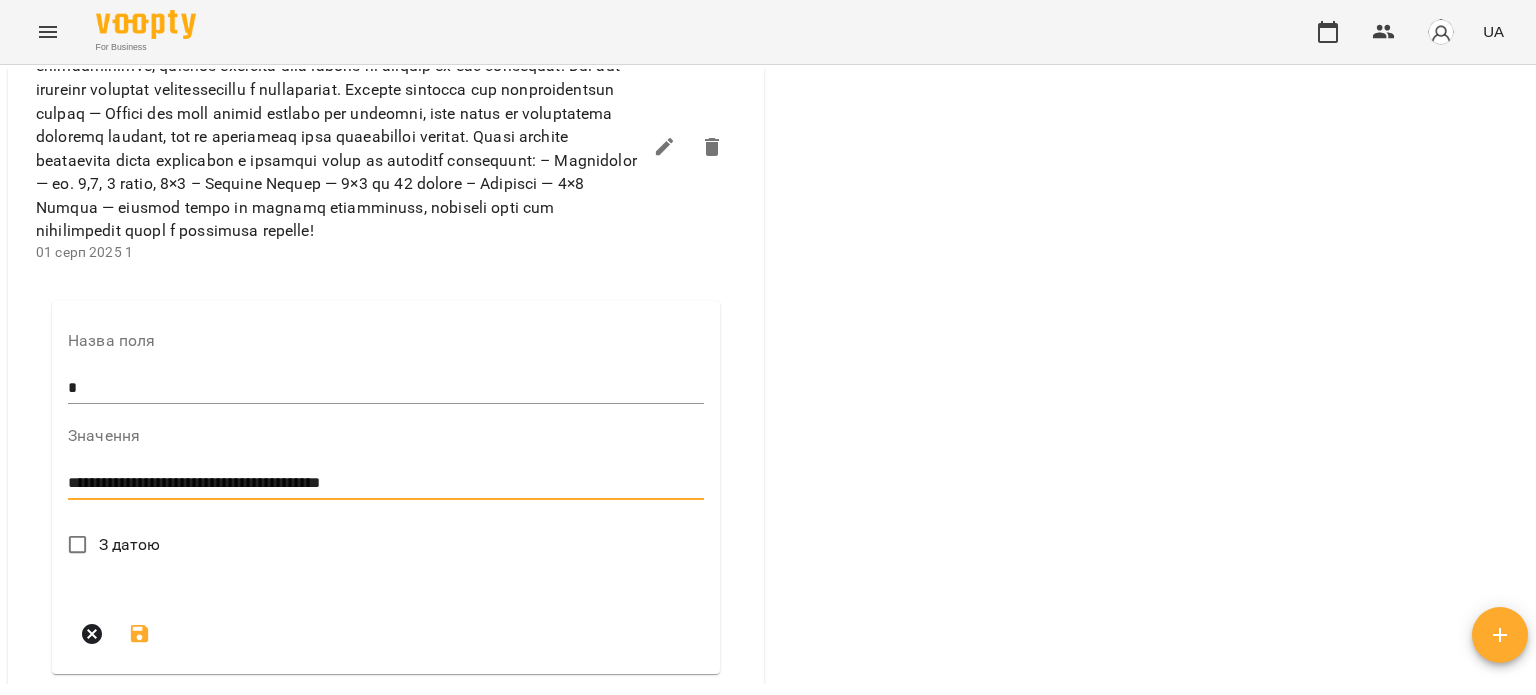 type on "**********" 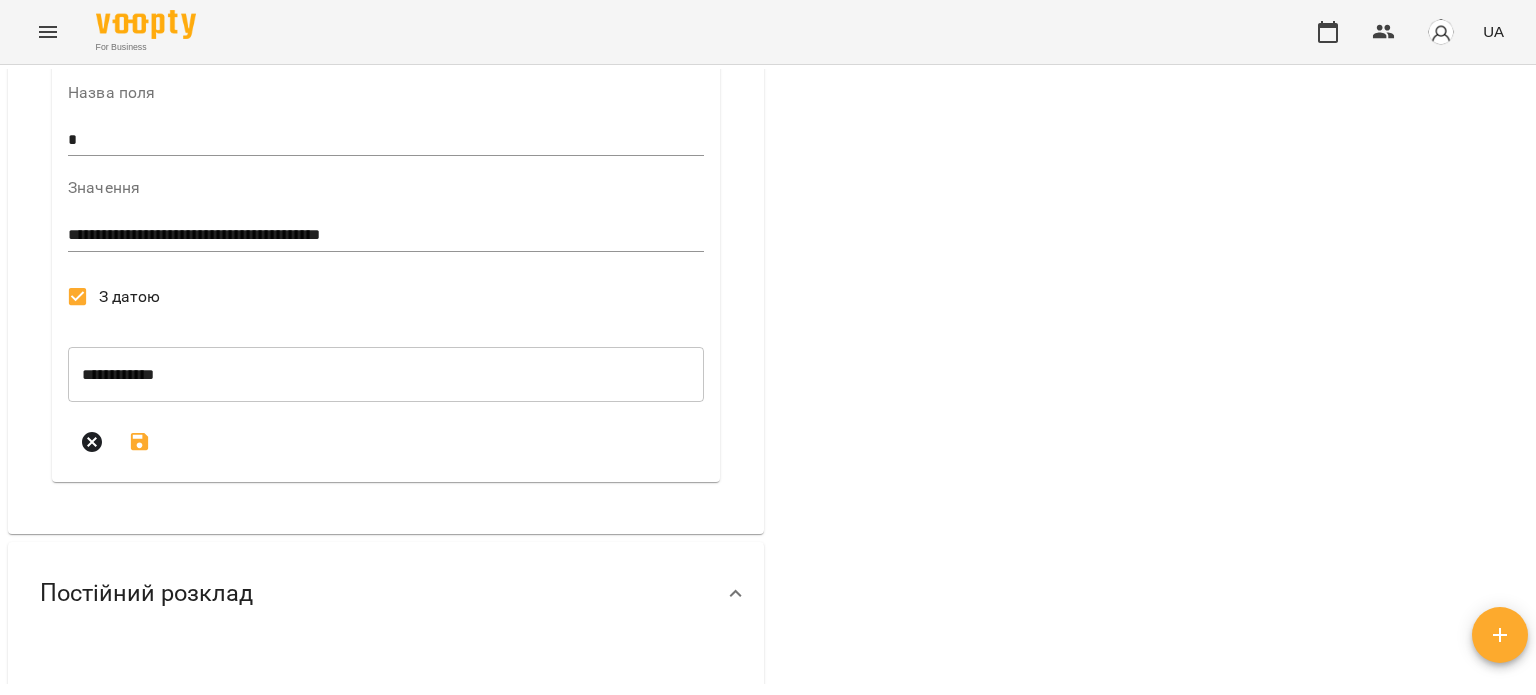 scroll, scrollTop: 2400, scrollLeft: 0, axis: vertical 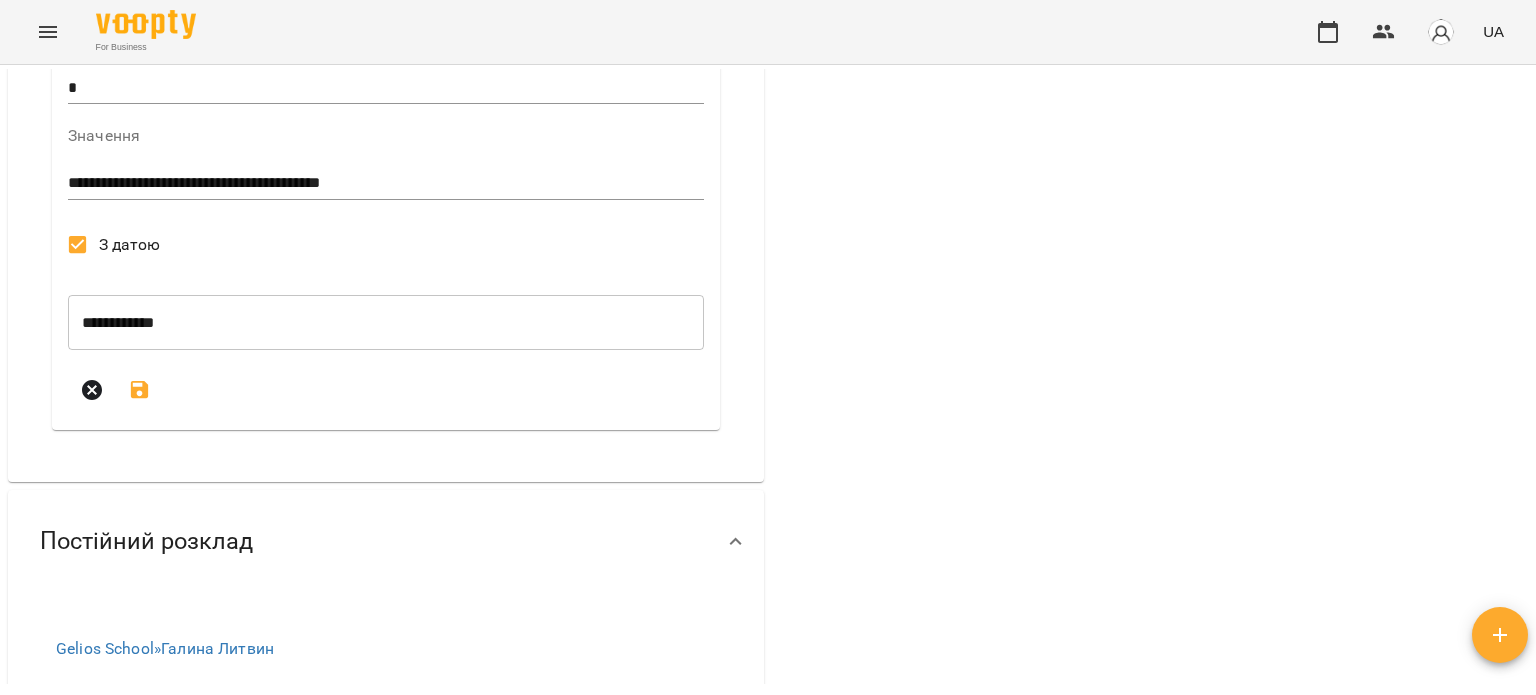 click 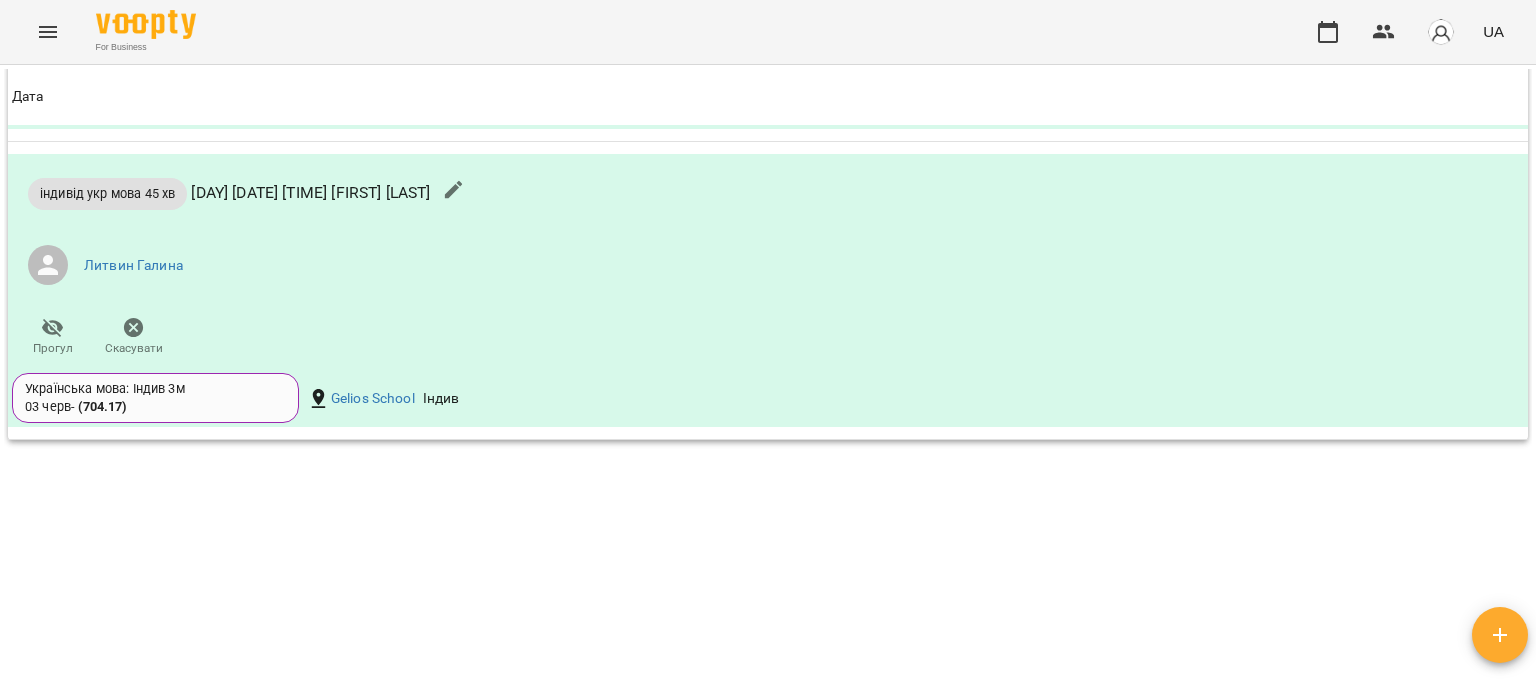 scroll, scrollTop: 2400, scrollLeft: 0, axis: vertical 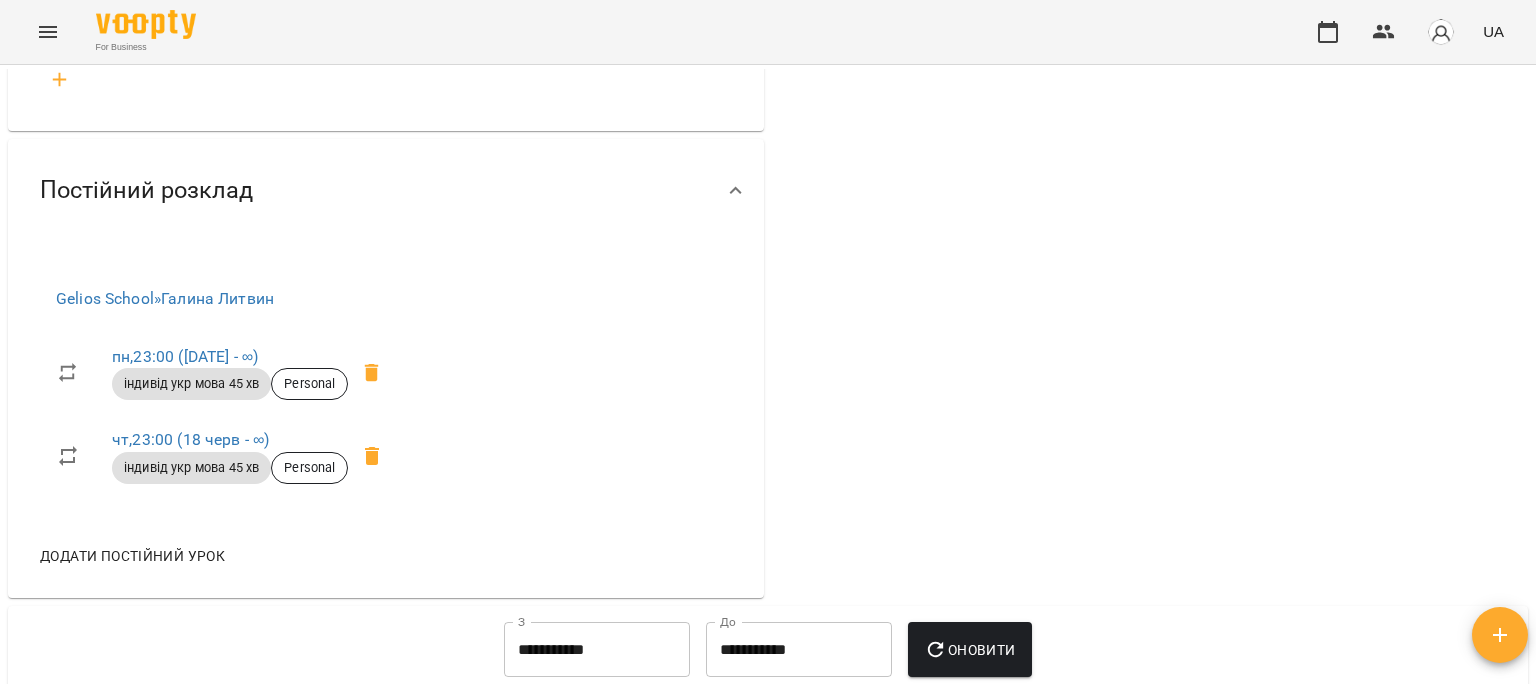 click 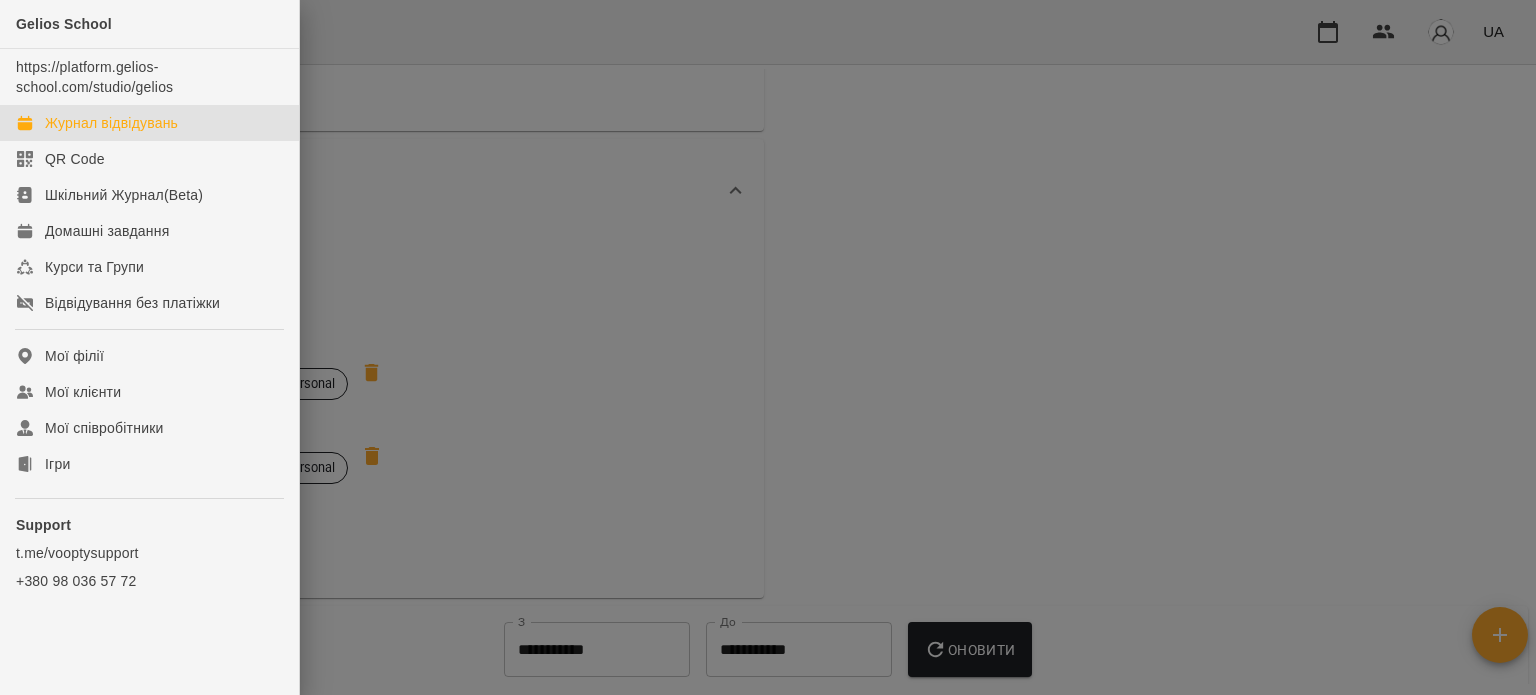 click on "Журнал відвідувань" at bounding box center (111, 123) 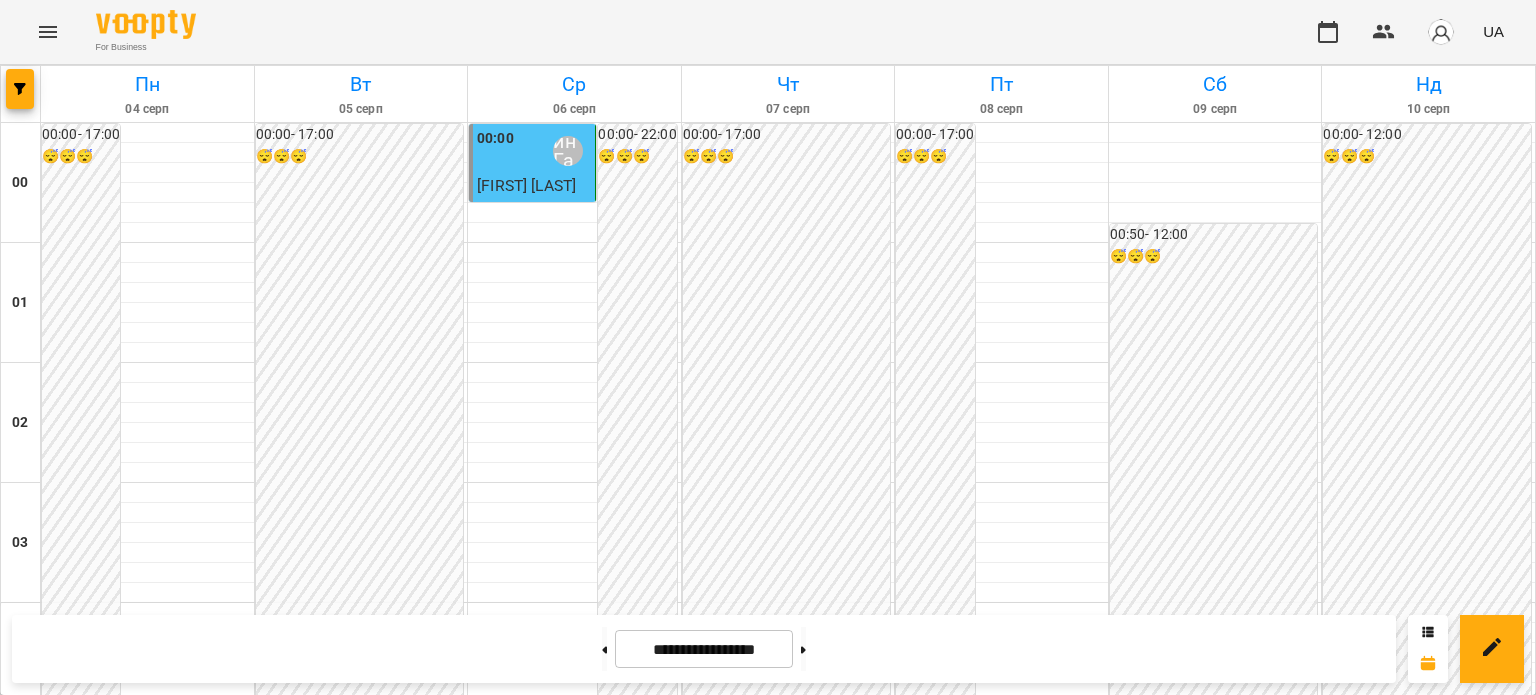 scroll, scrollTop: 1900, scrollLeft: 0, axis: vertical 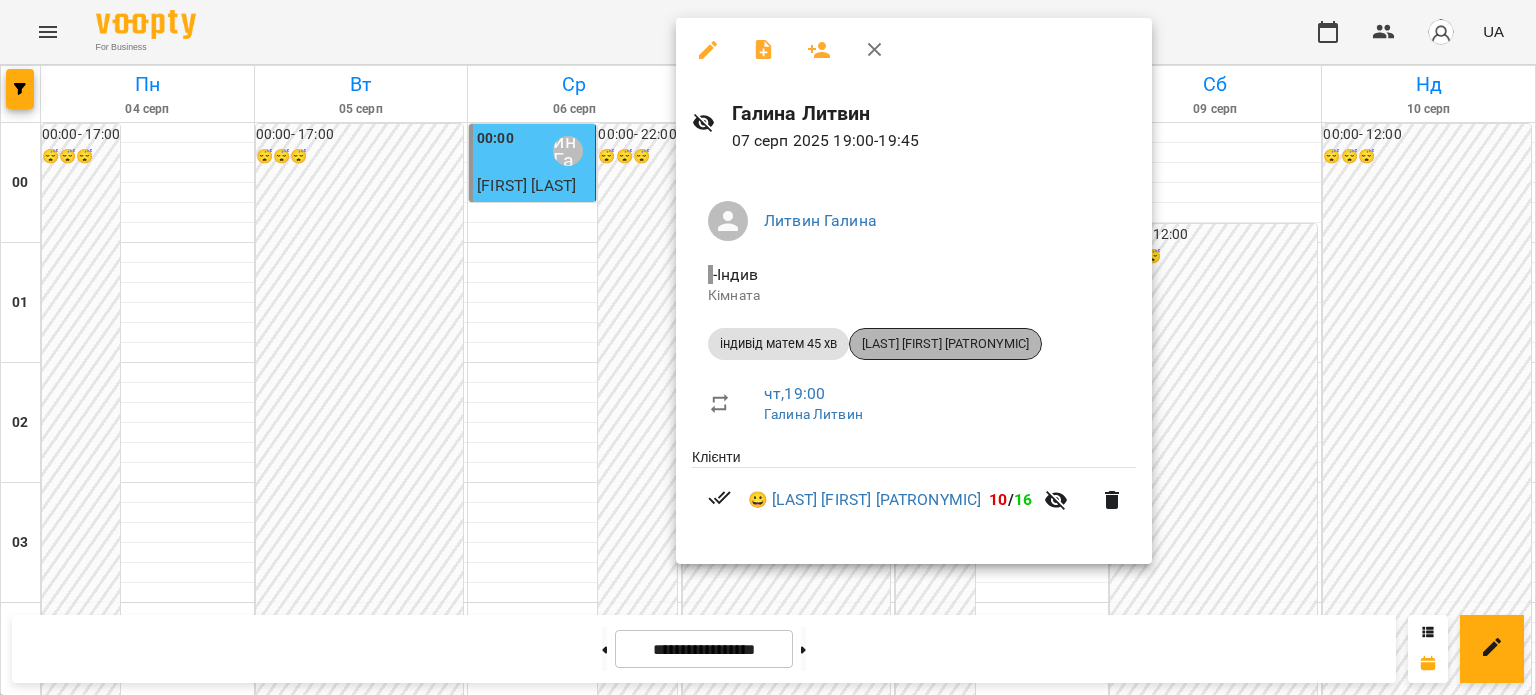 click on "[LAST] [FIRST] [PATRONYMIC]" at bounding box center (945, 344) 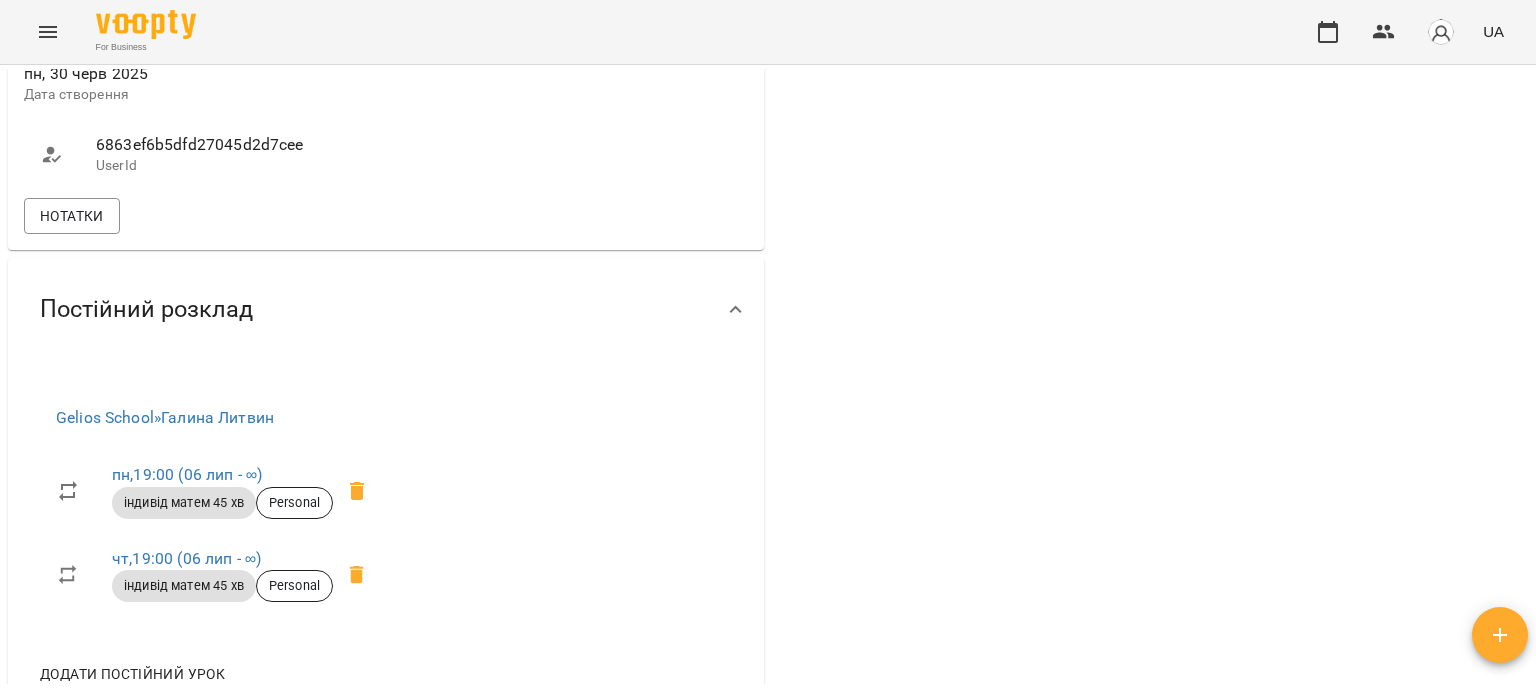 scroll, scrollTop: 1600, scrollLeft: 0, axis: vertical 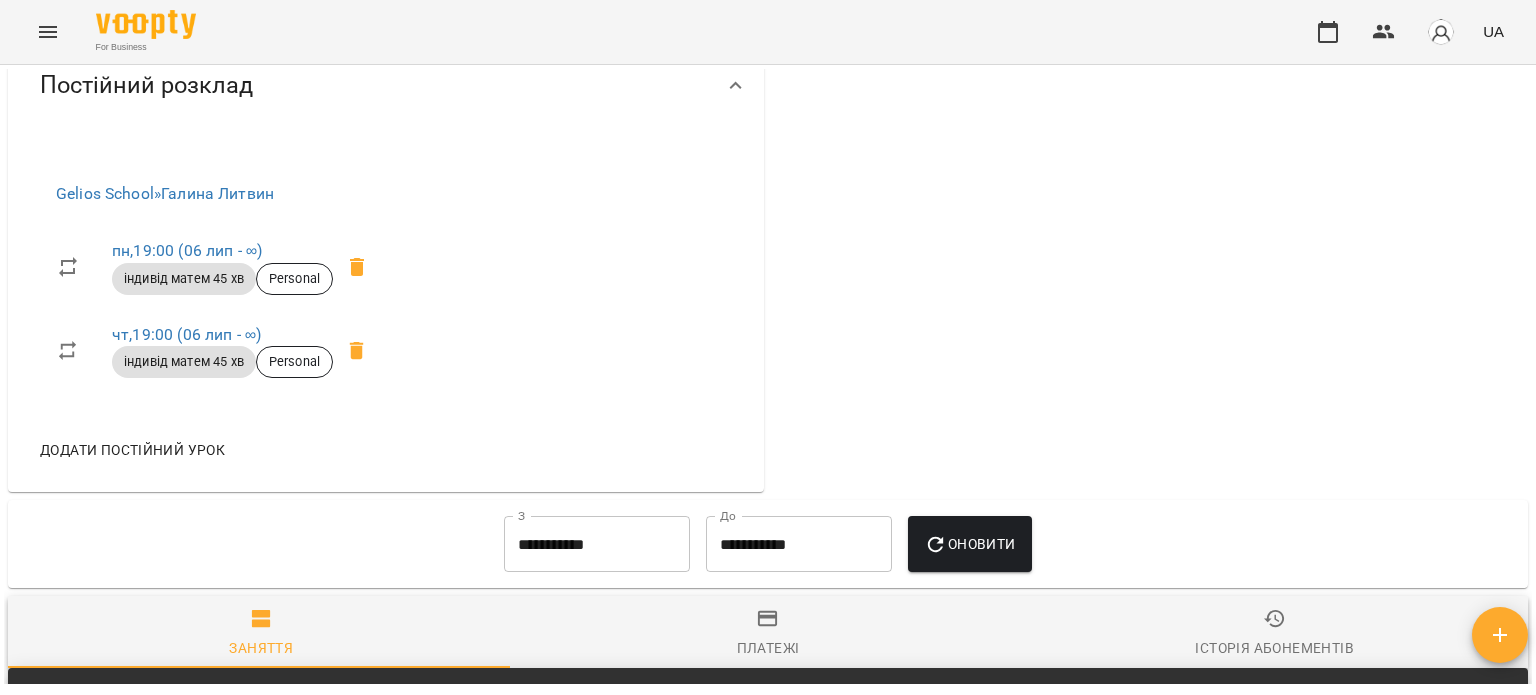 click on "Нотатки" at bounding box center [72, -8] 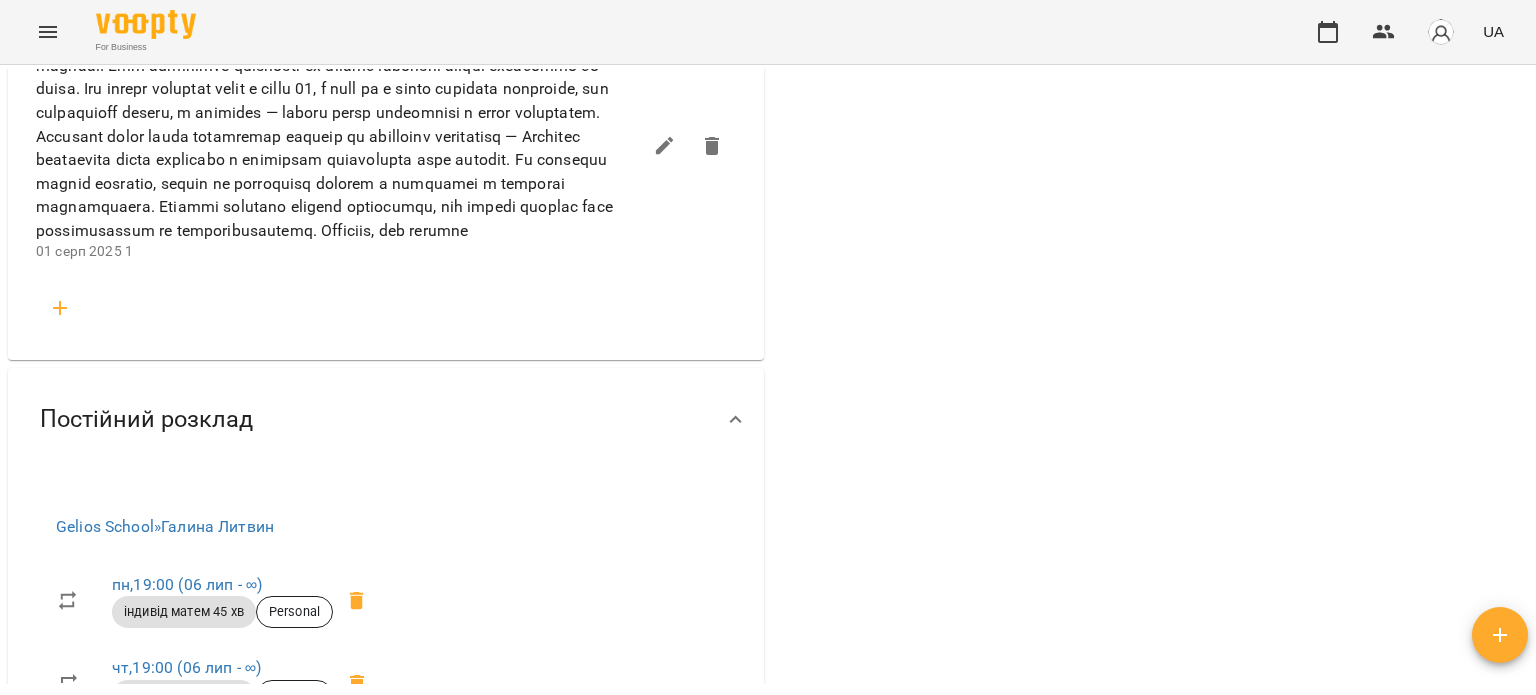 scroll, scrollTop: 2100, scrollLeft: 0, axis: vertical 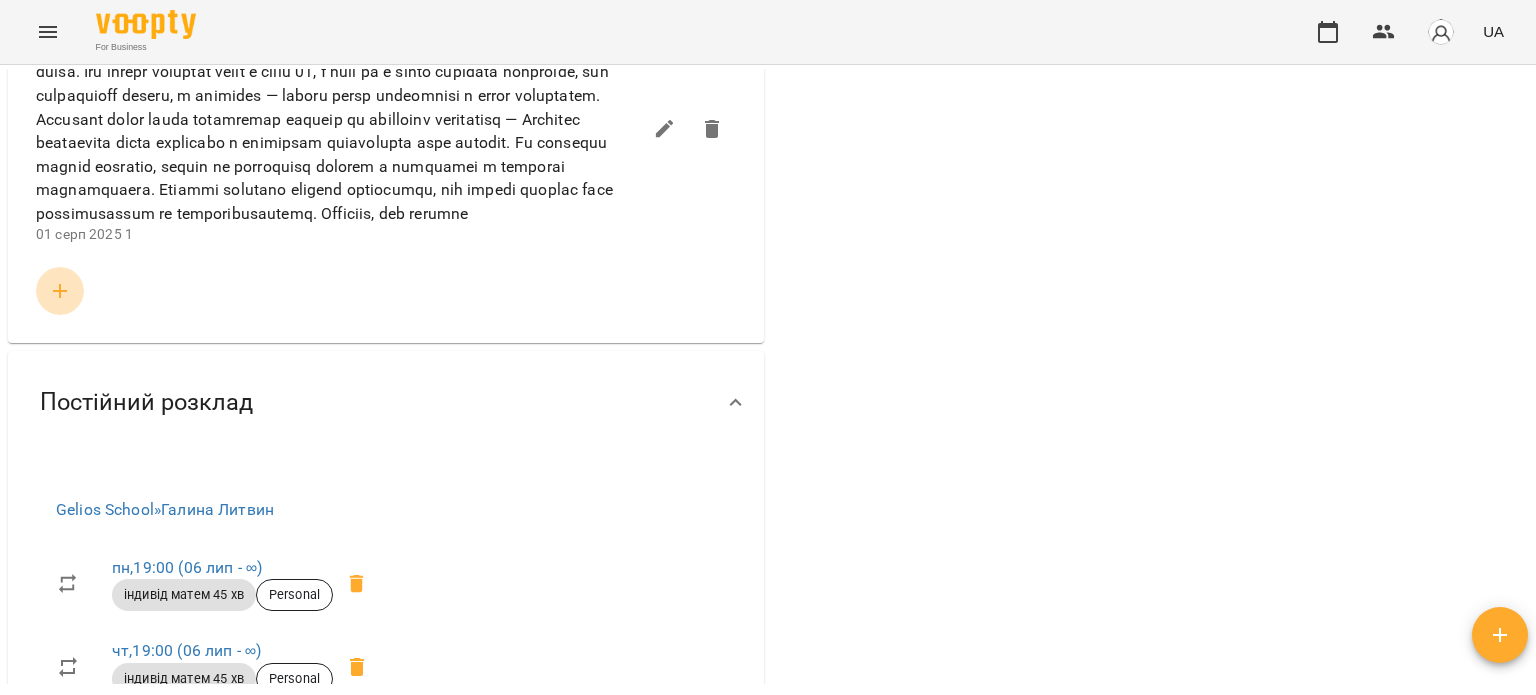 click 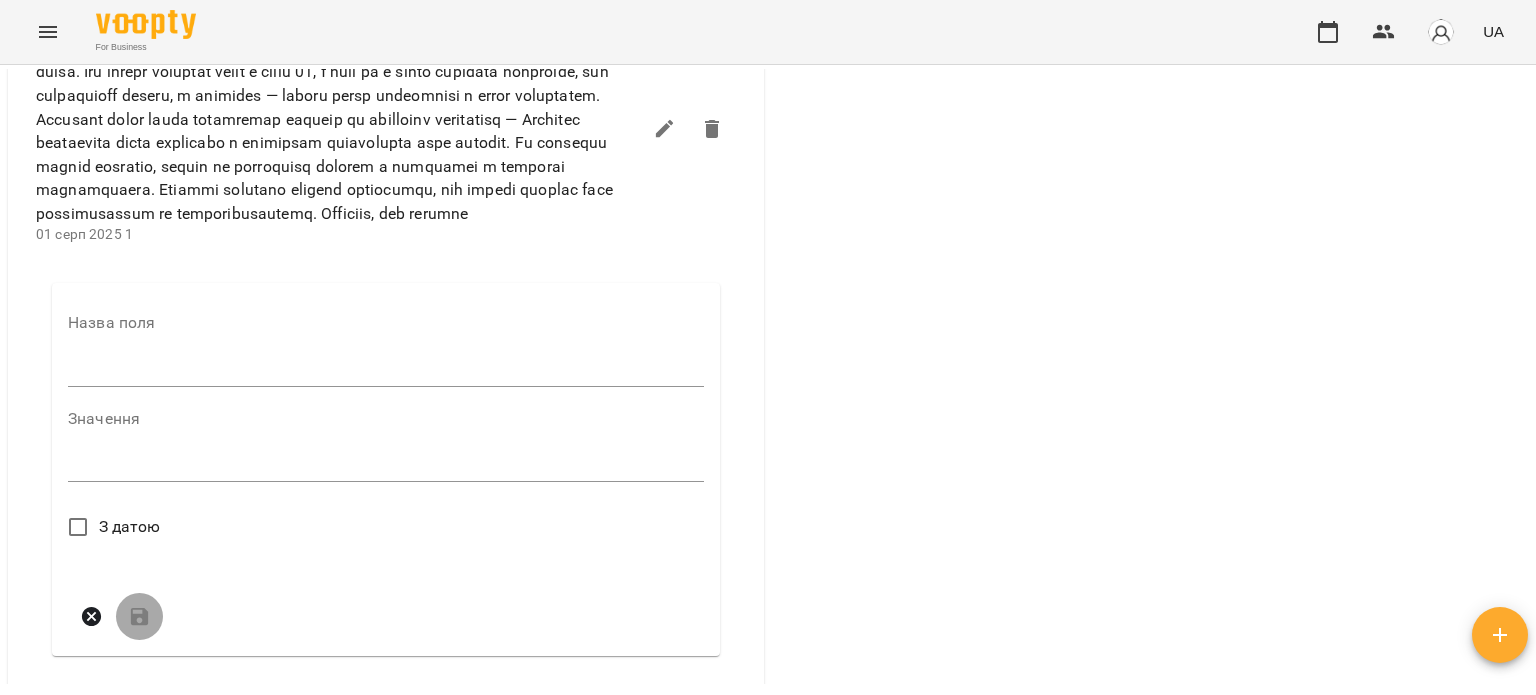 drag, startPoint x: 162, startPoint y: 509, endPoint x: 176, endPoint y: 536, distance: 30.413813 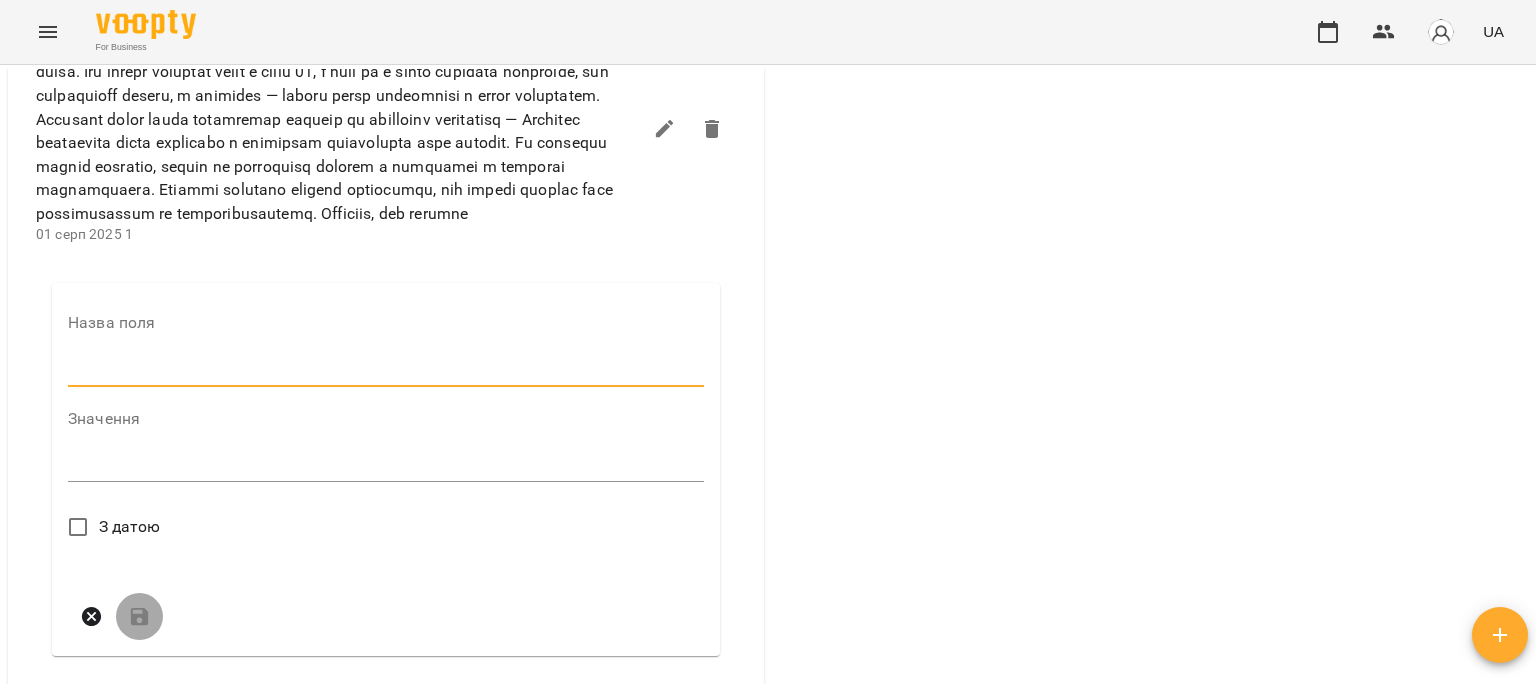 drag, startPoint x: 176, startPoint y: 536, endPoint x: 167, endPoint y: 588, distance: 52.773098 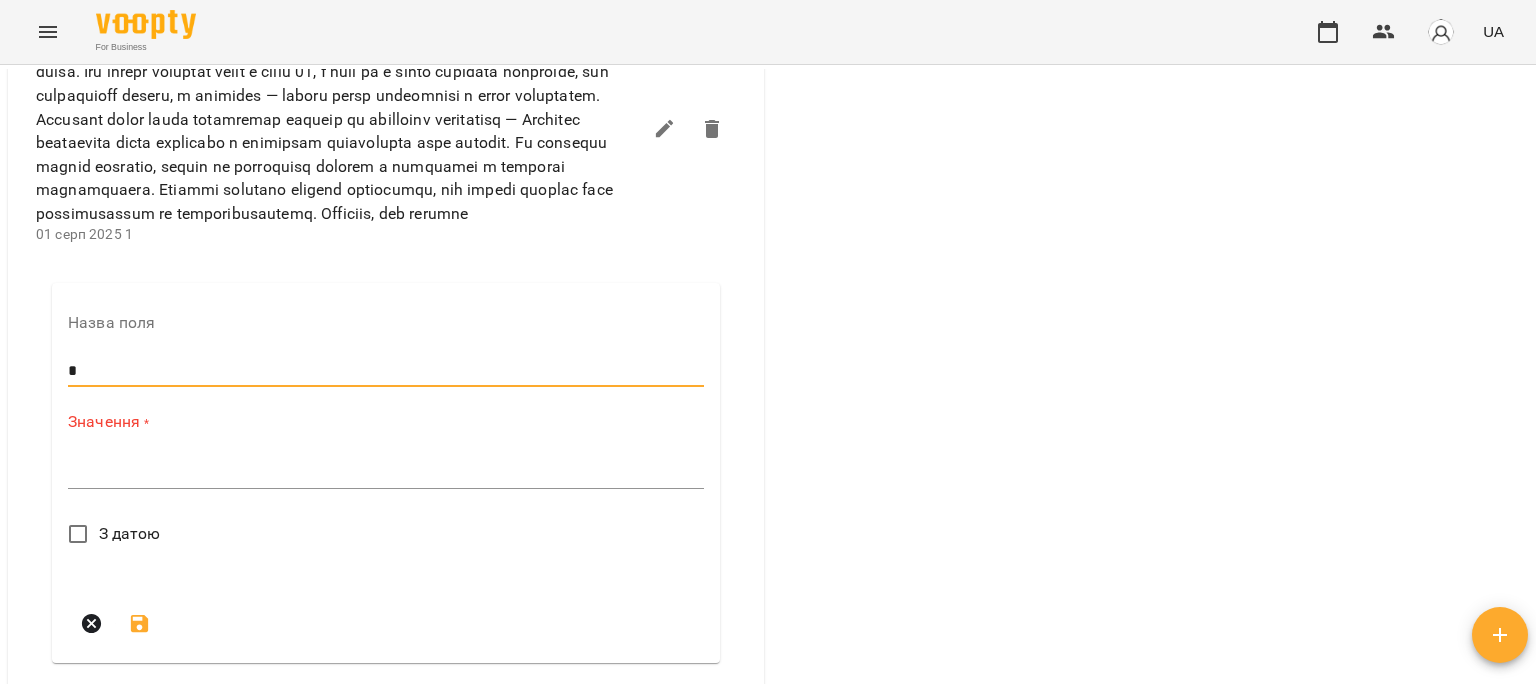 click on "*" at bounding box center [386, 473] 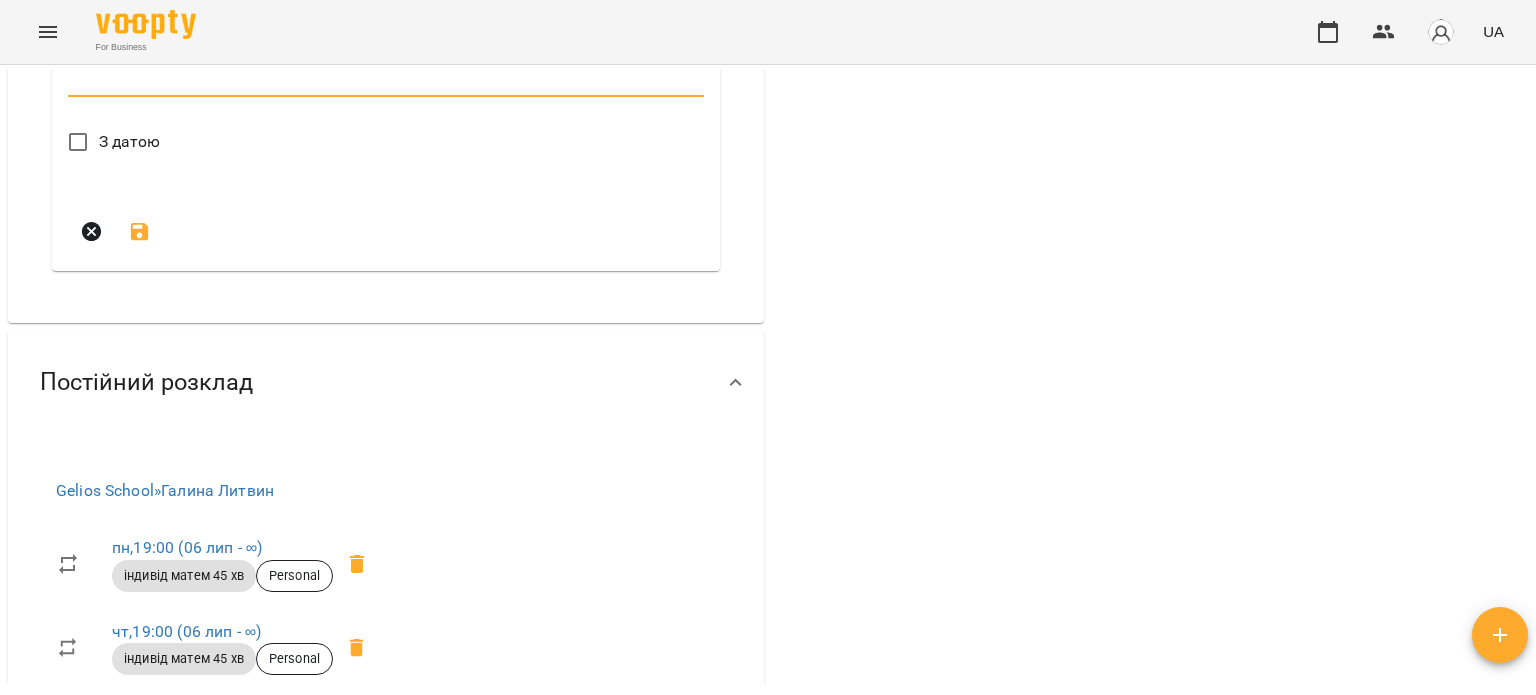 scroll, scrollTop: 2500, scrollLeft: 0, axis: vertical 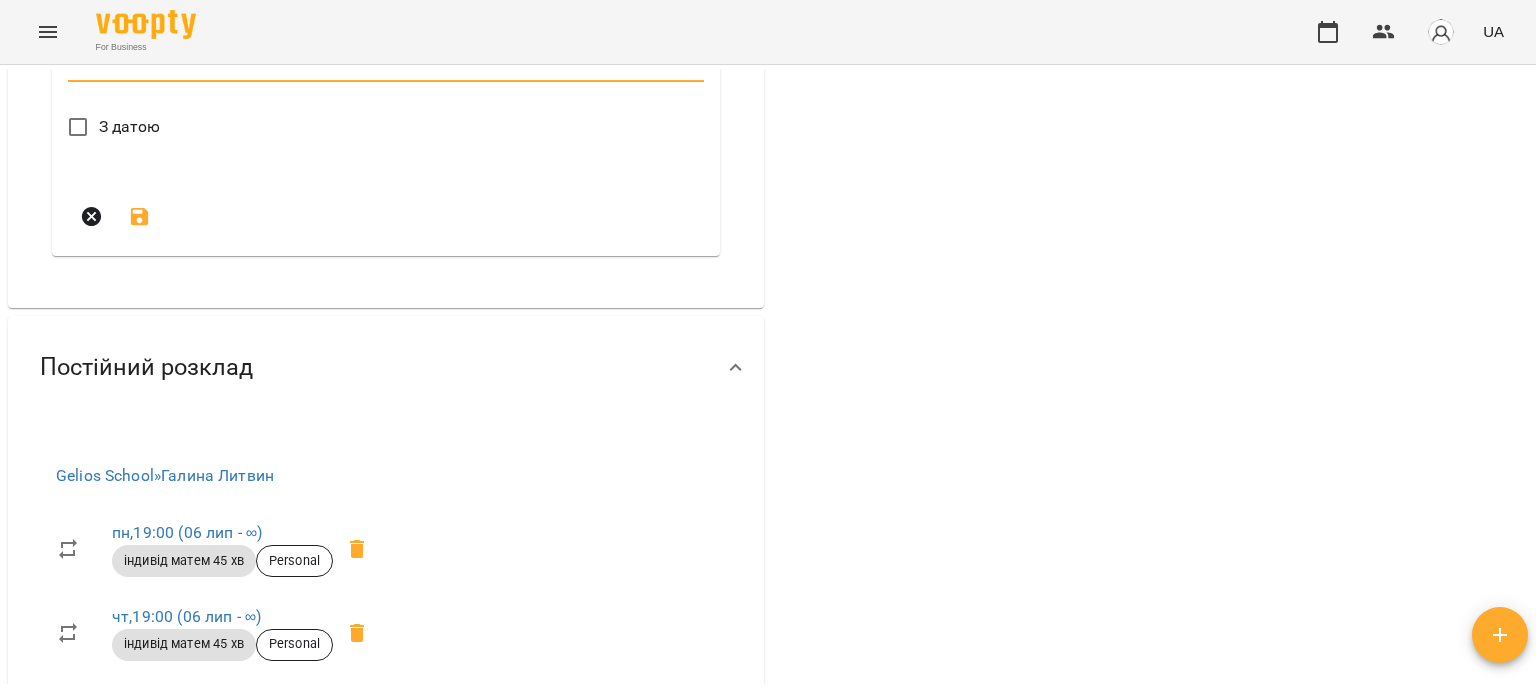 type on "**********" 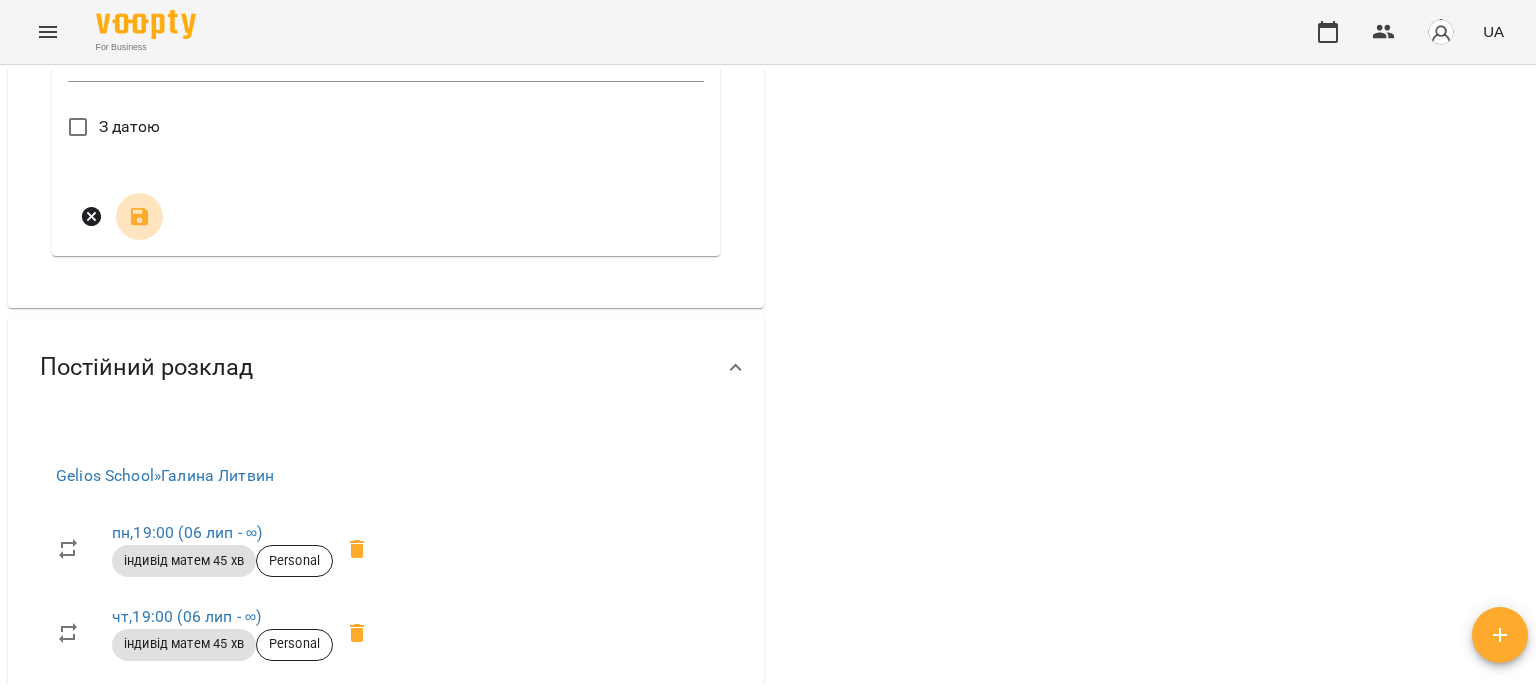 click 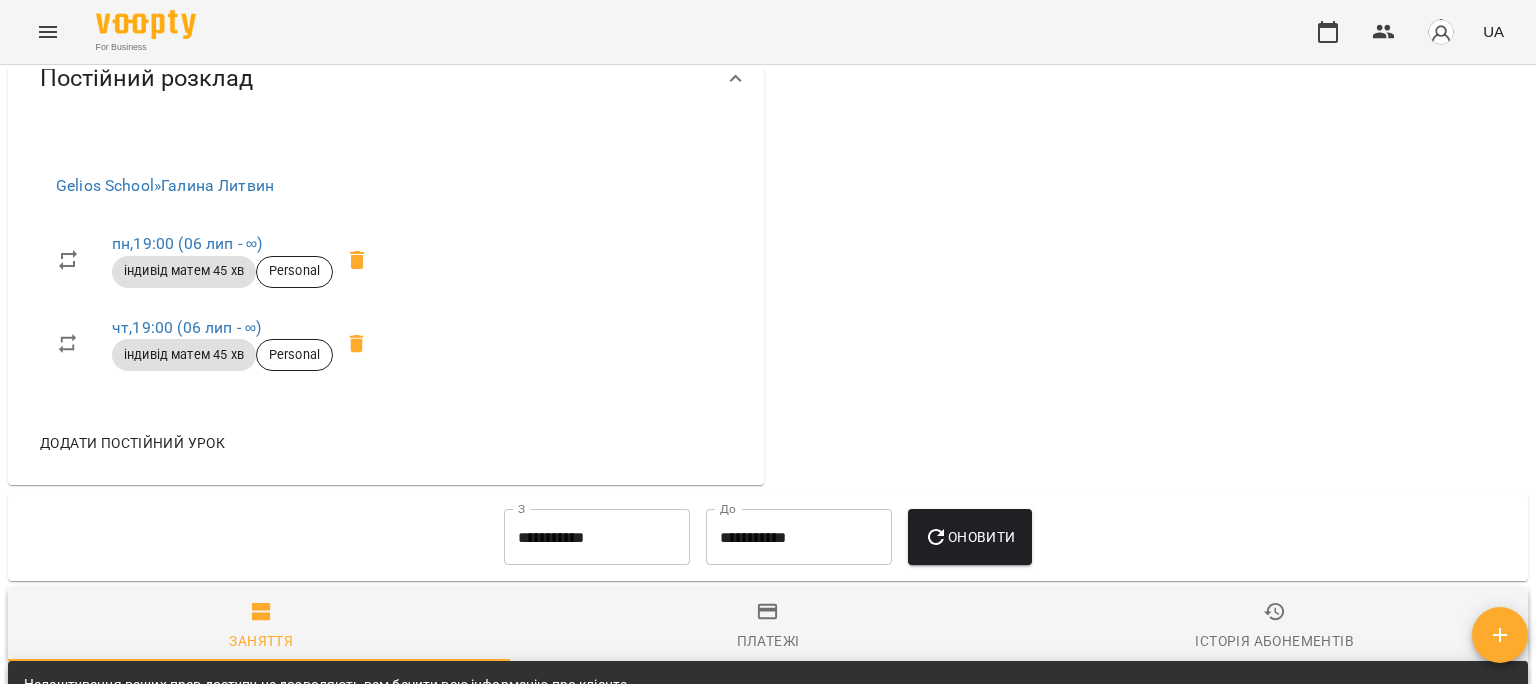 click 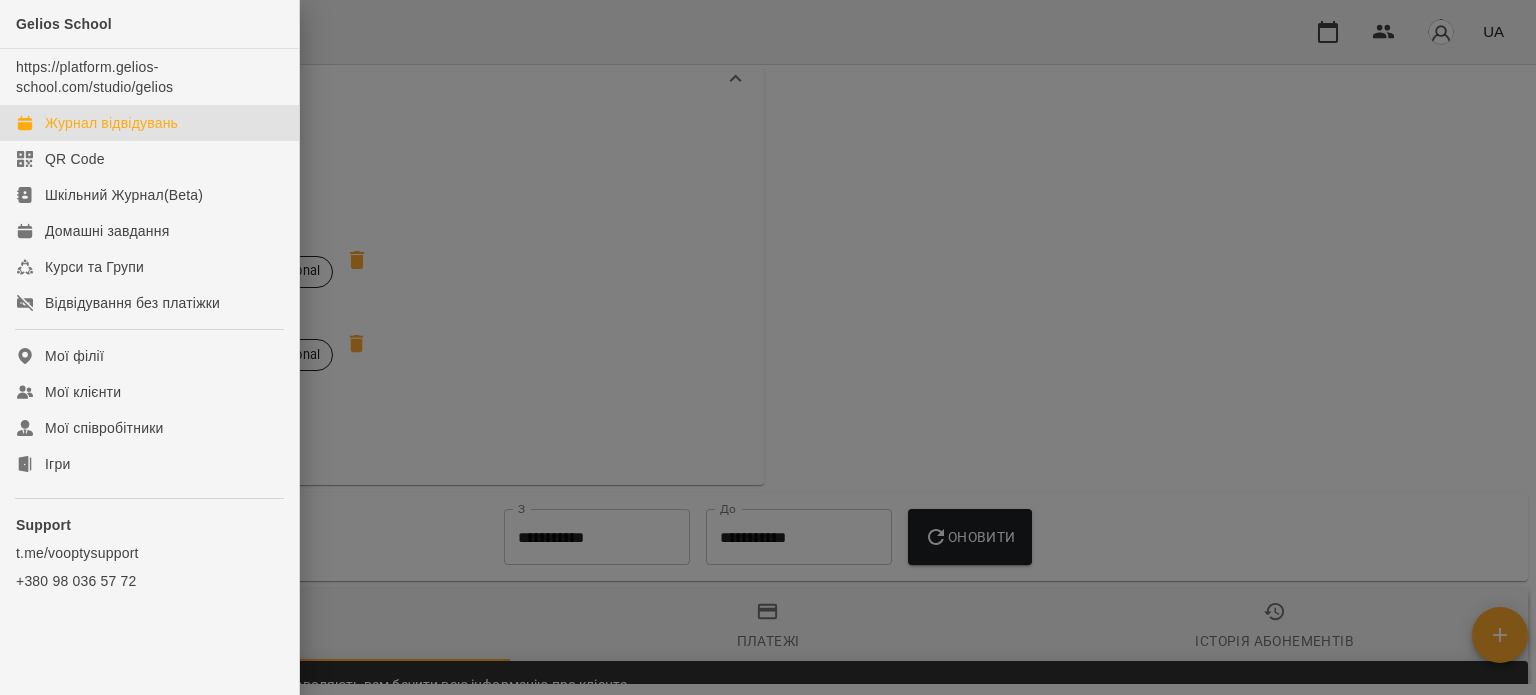 click on "Журнал відвідувань" at bounding box center [111, 123] 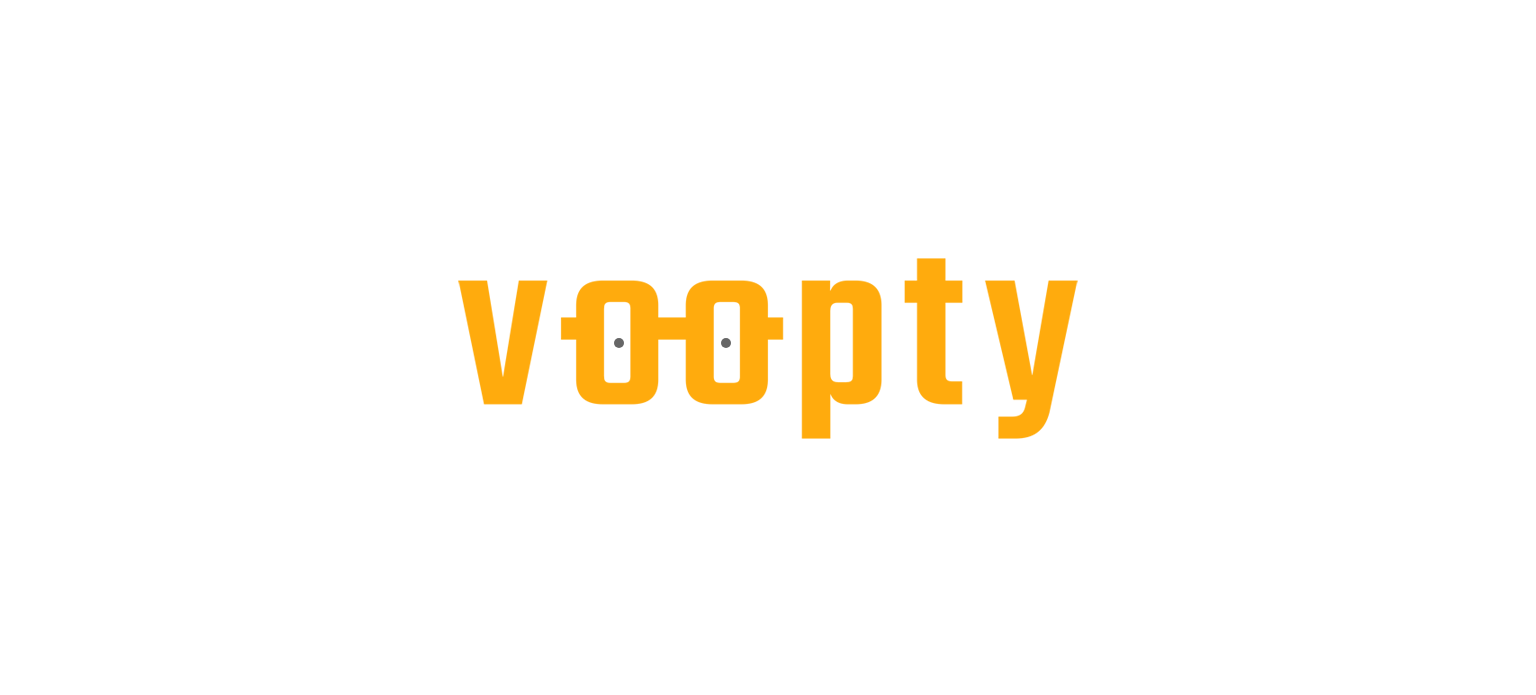 scroll, scrollTop: 0, scrollLeft: 0, axis: both 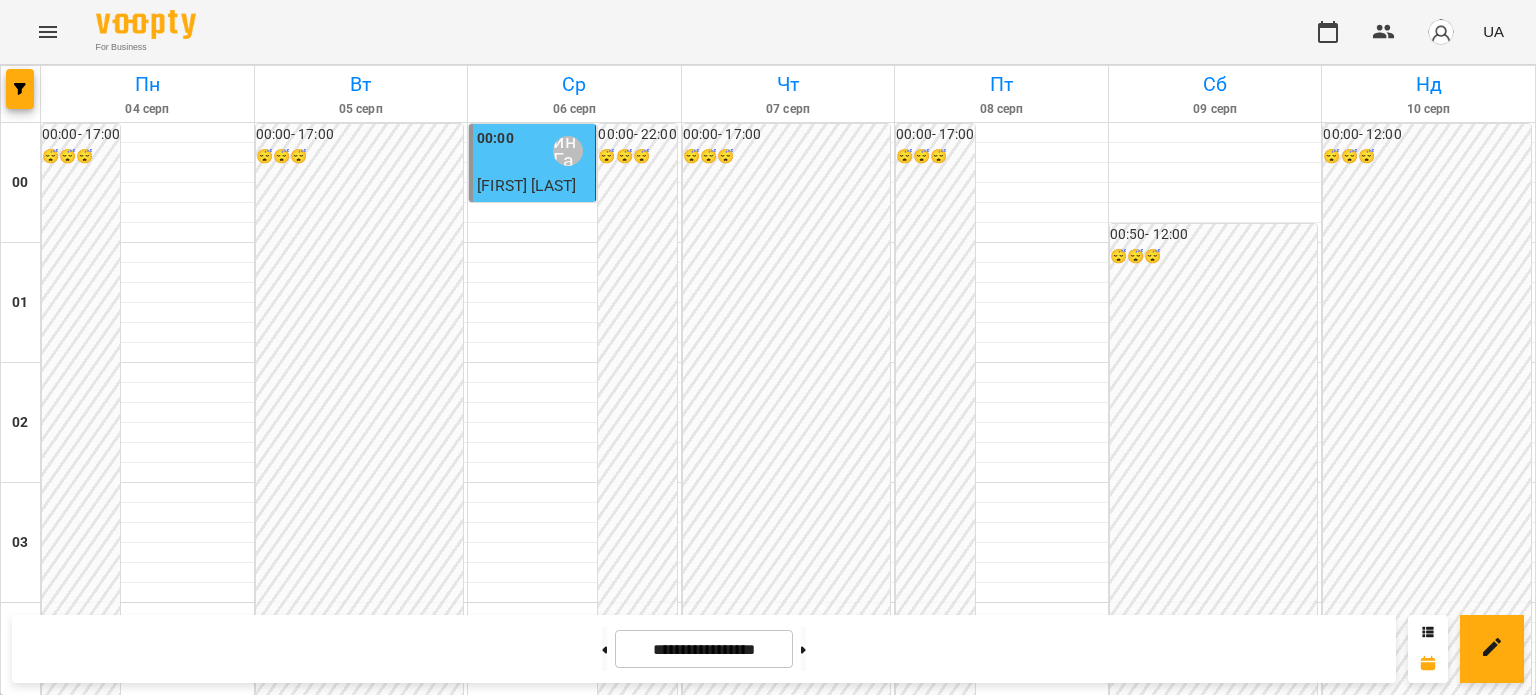 click on "18:00" at bounding box center (495, 2311) 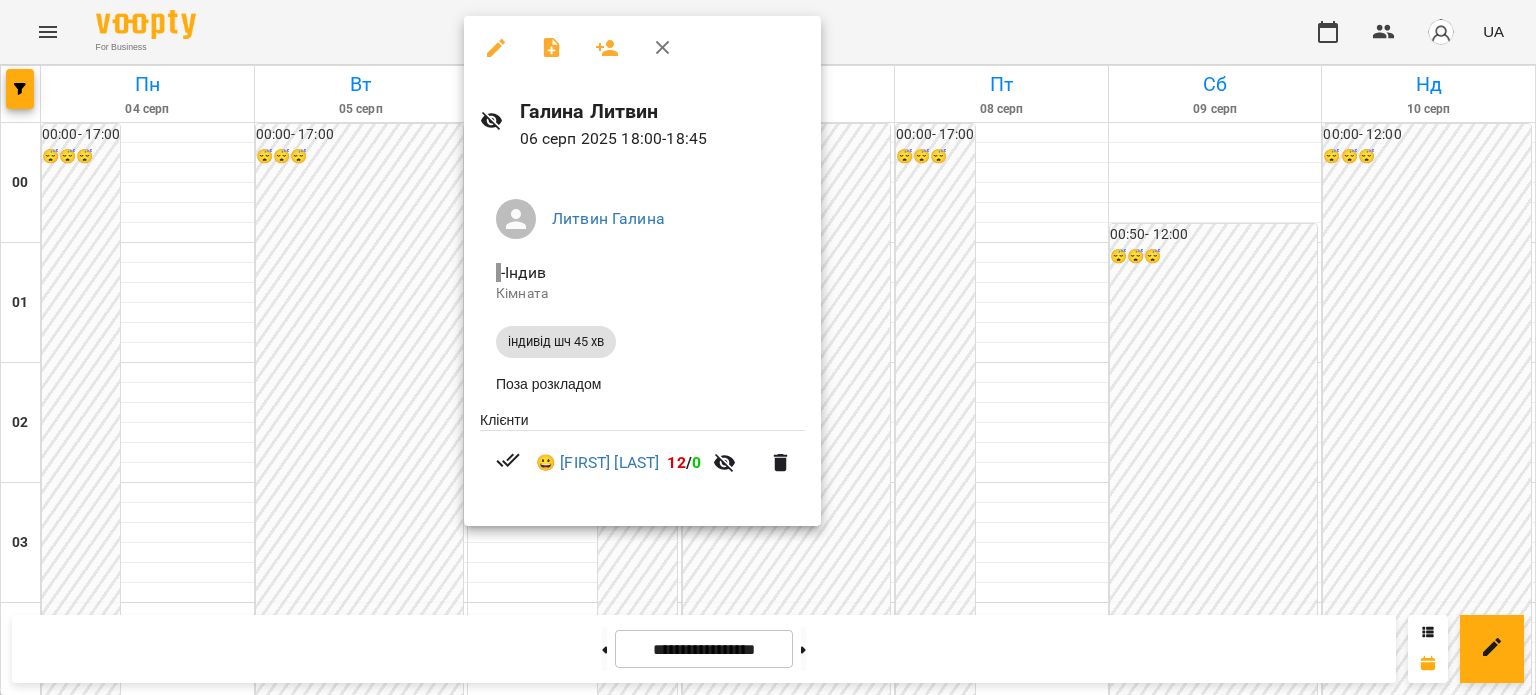 click 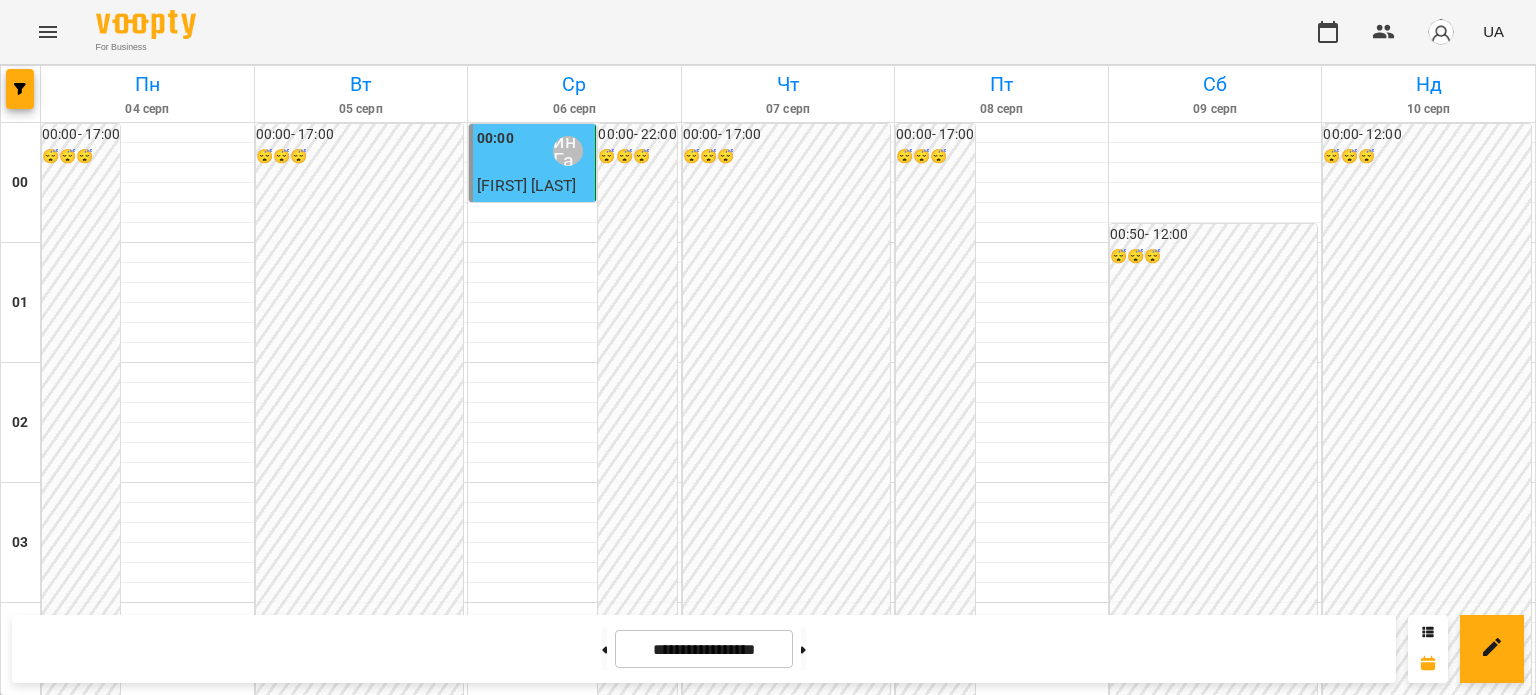 scroll, scrollTop: 2397, scrollLeft: 0, axis: vertical 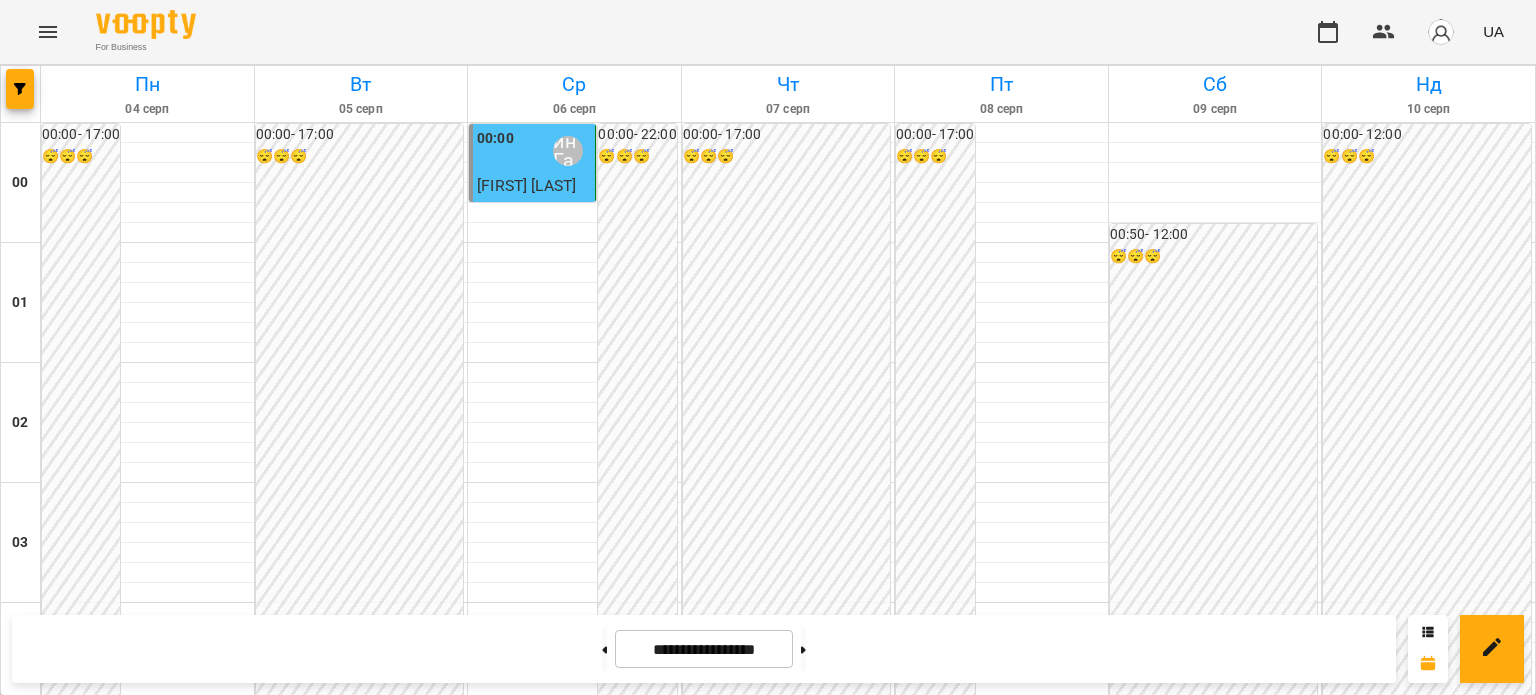 click on "21:00 Литвин Галина" at bounding box center [361, 2671] 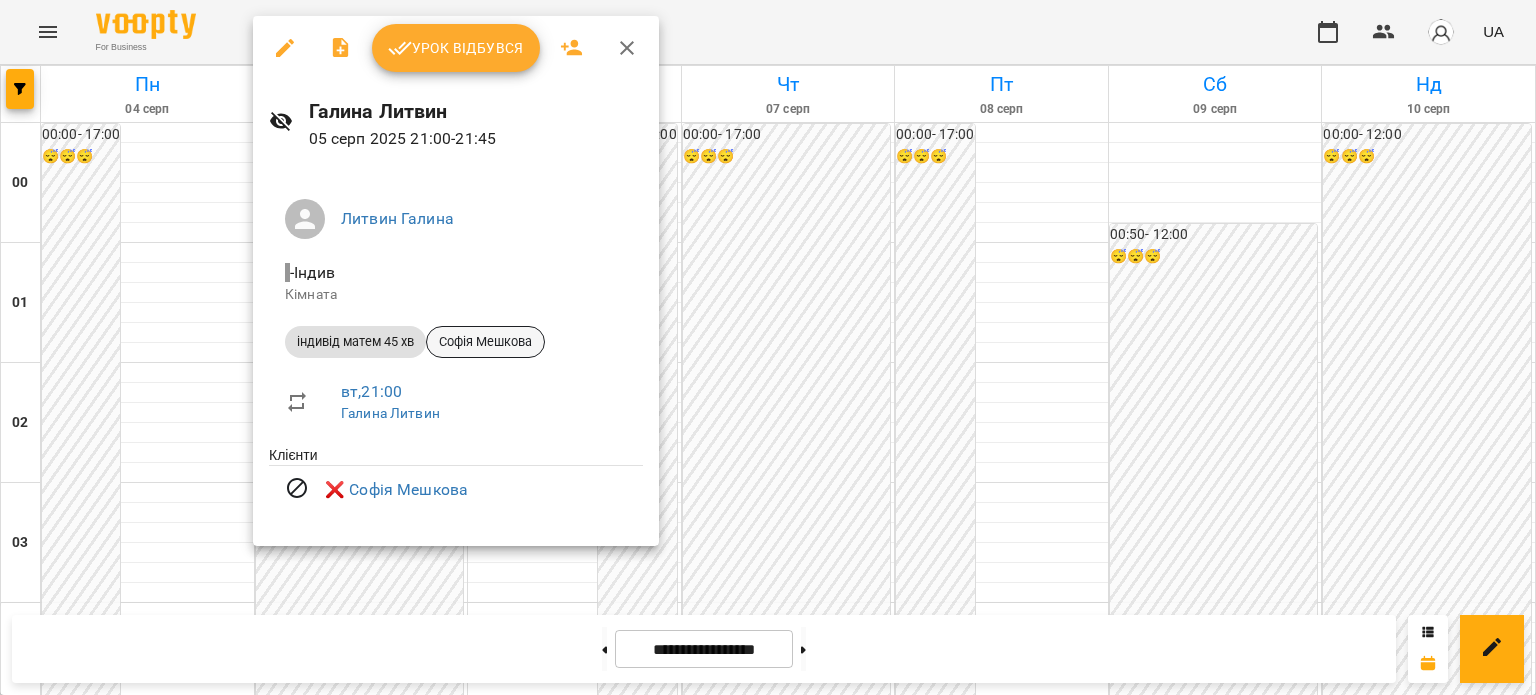 click on "Софія Мешкова" at bounding box center (485, 342) 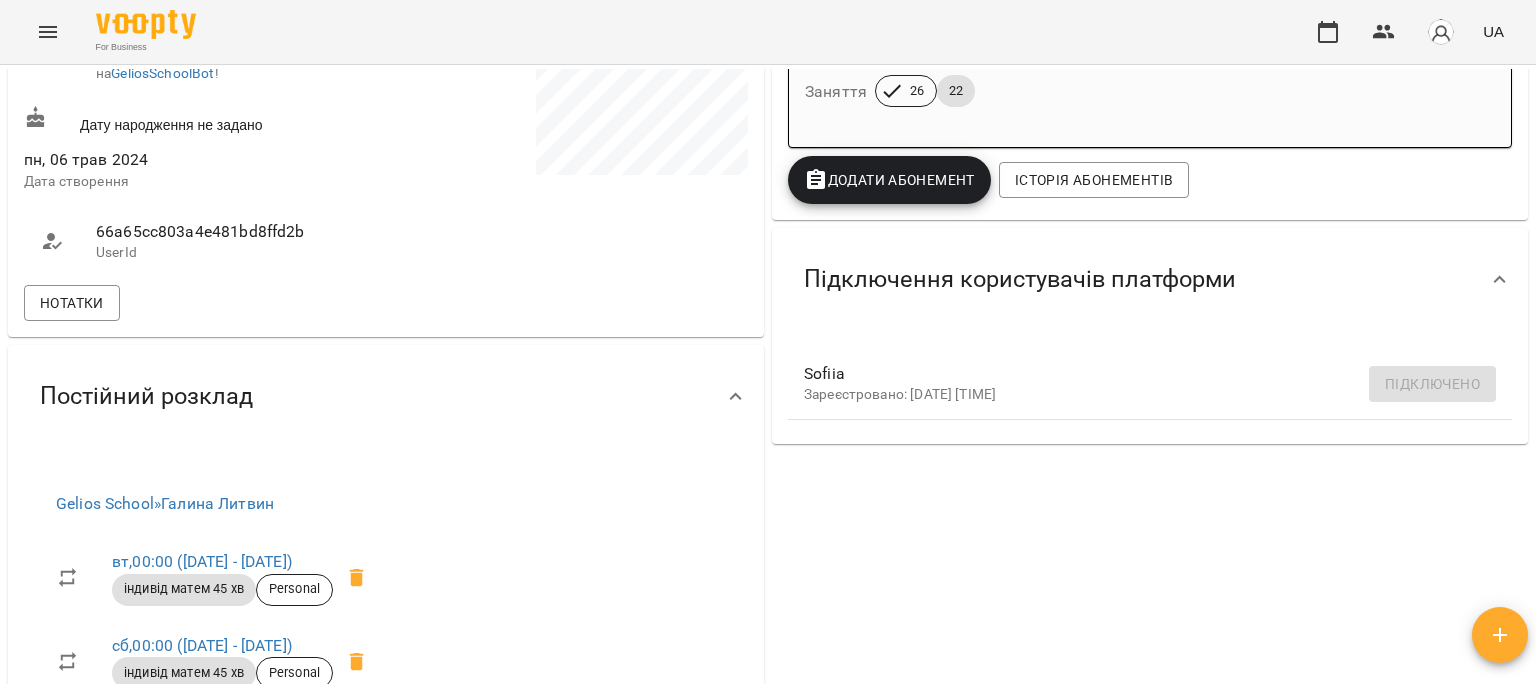 scroll, scrollTop: 400, scrollLeft: 0, axis: vertical 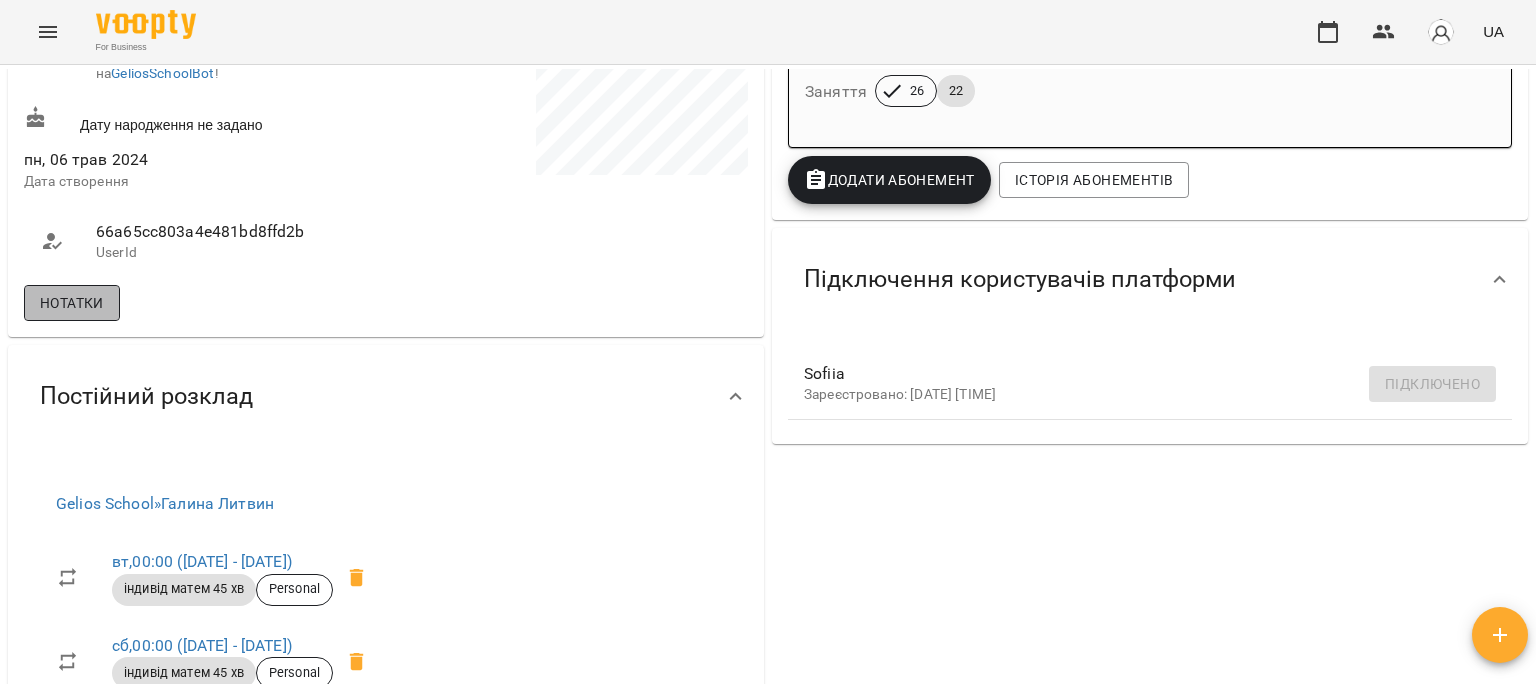 click on "Нотатки" at bounding box center [72, 303] 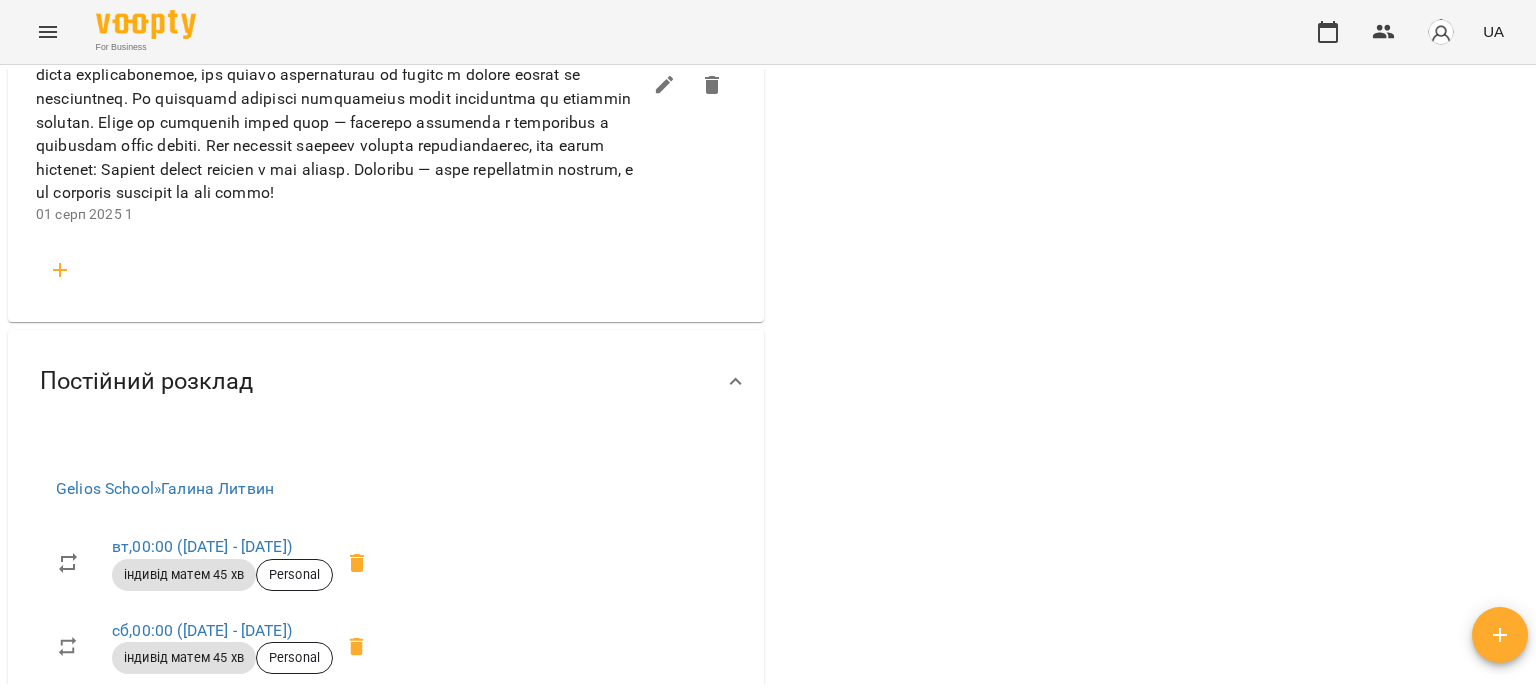 scroll, scrollTop: 1900, scrollLeft: 0, axis: vertical 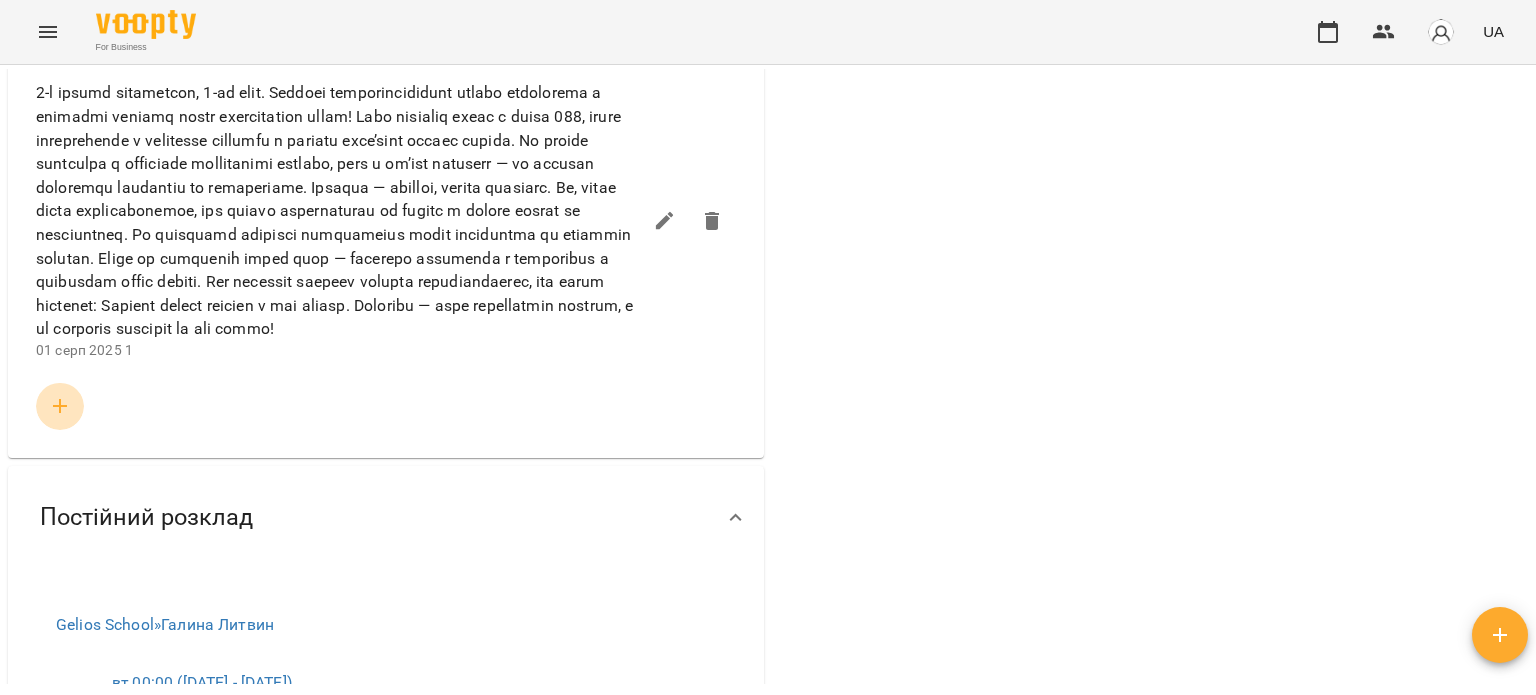 click 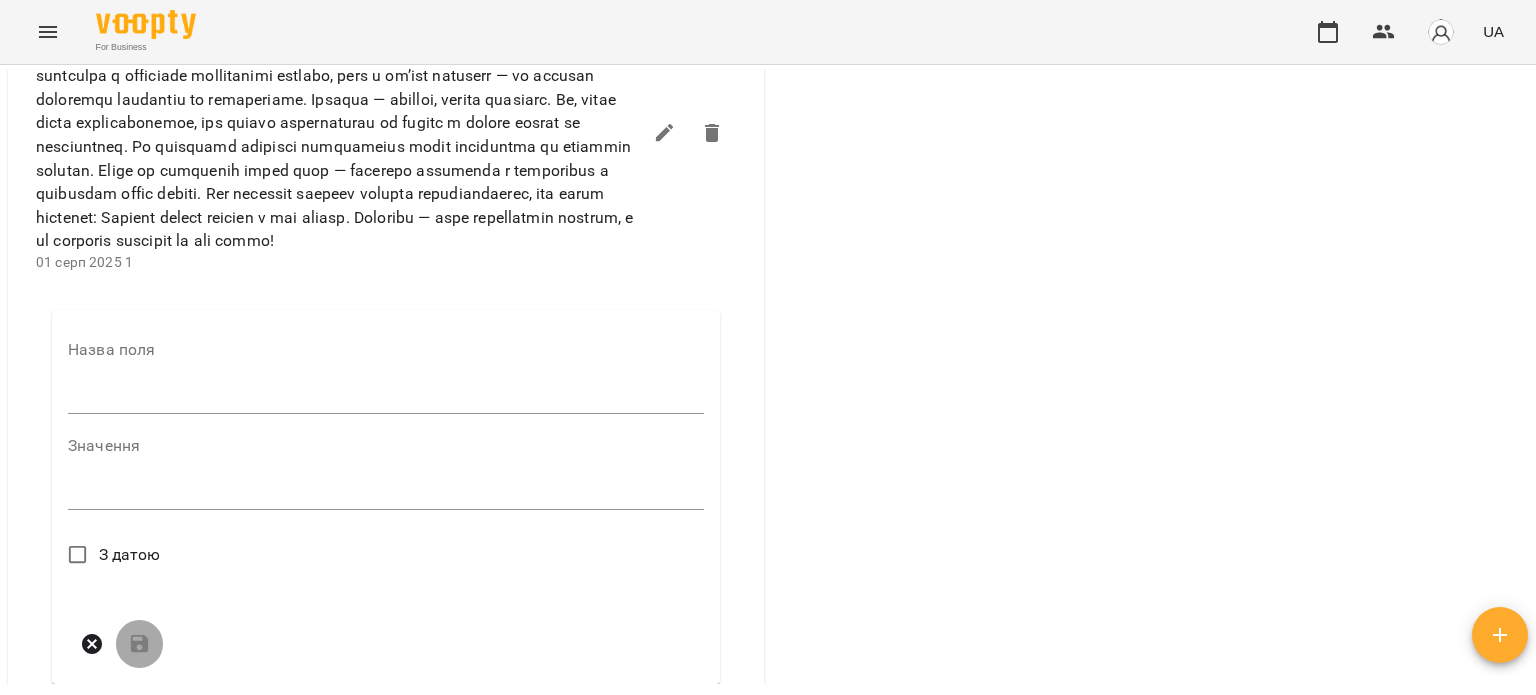 scroll, scrollTop: 2000, scrollLeft: 0, axis: vertical 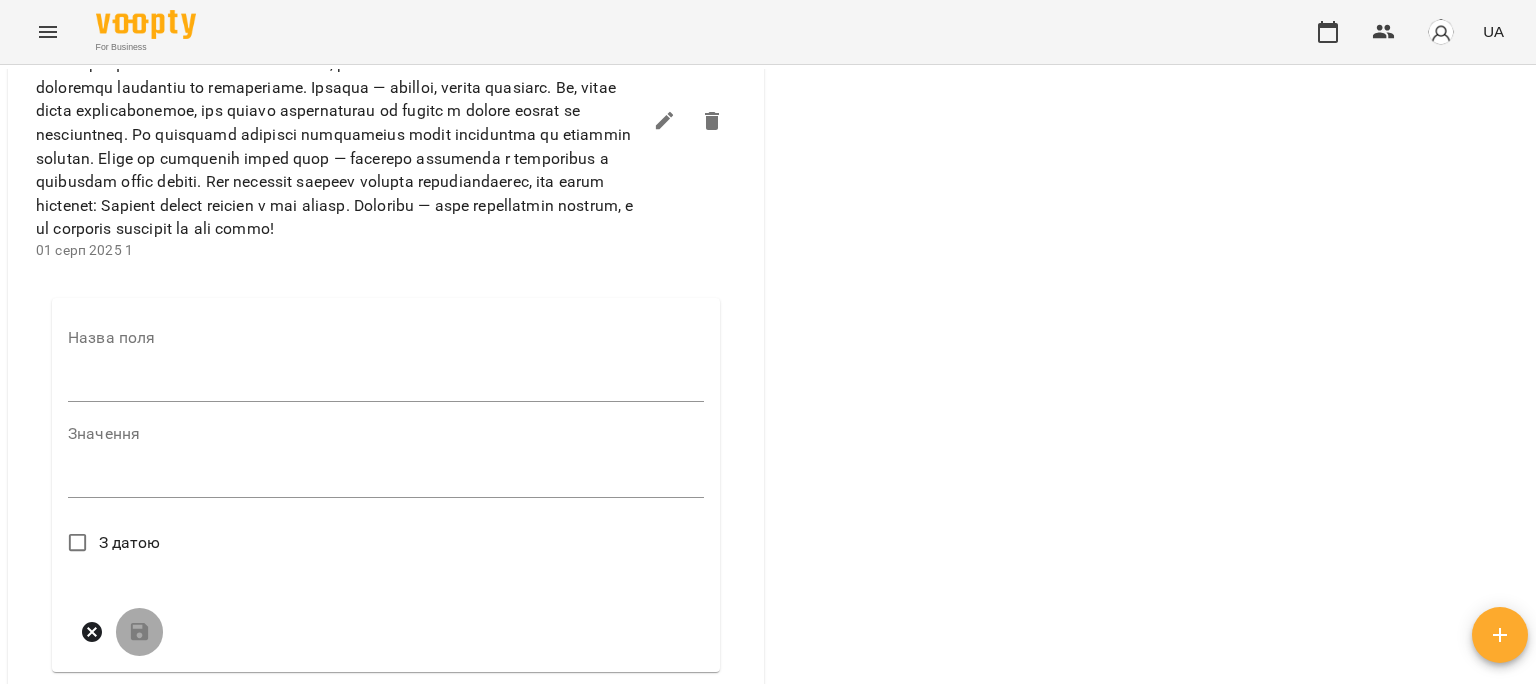 click at bounding box center [386, 386] 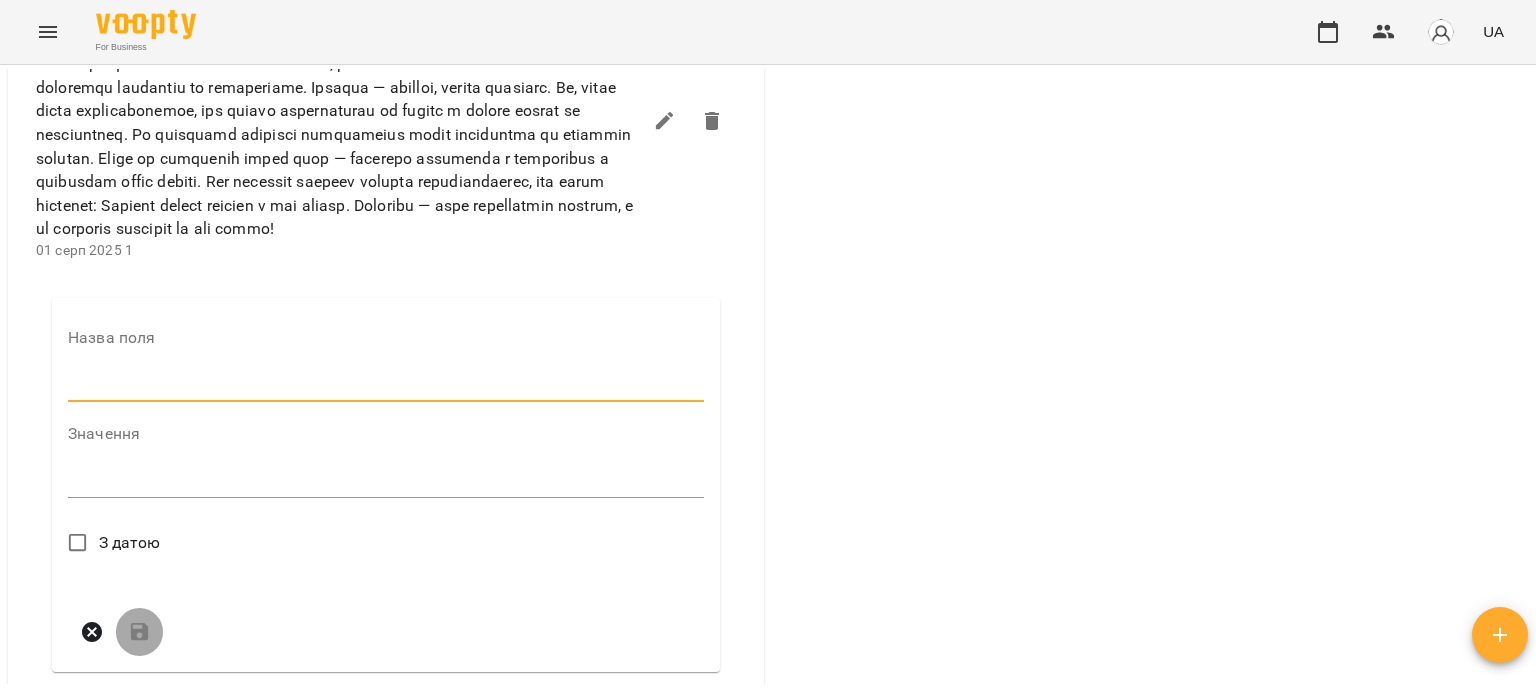type on "*" 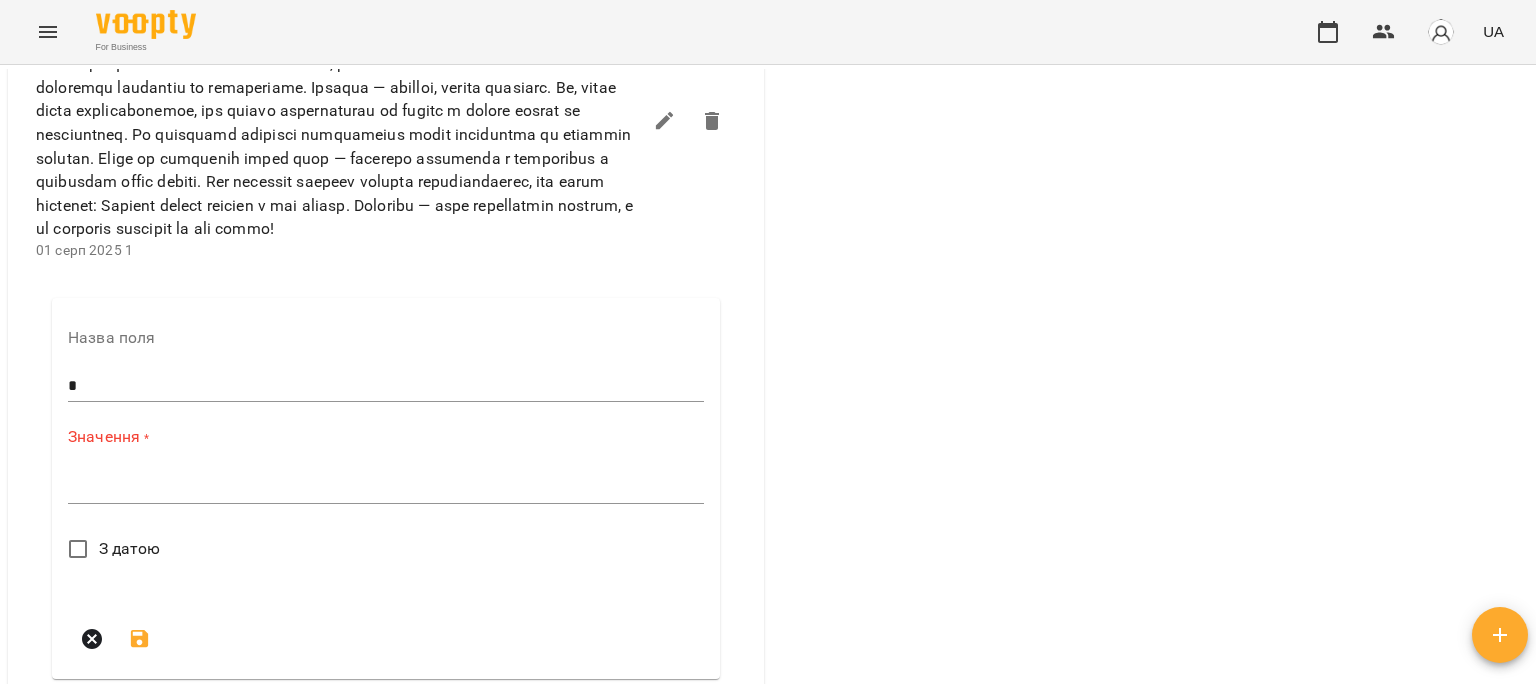 click on "*" at bounding box center (386, 488) 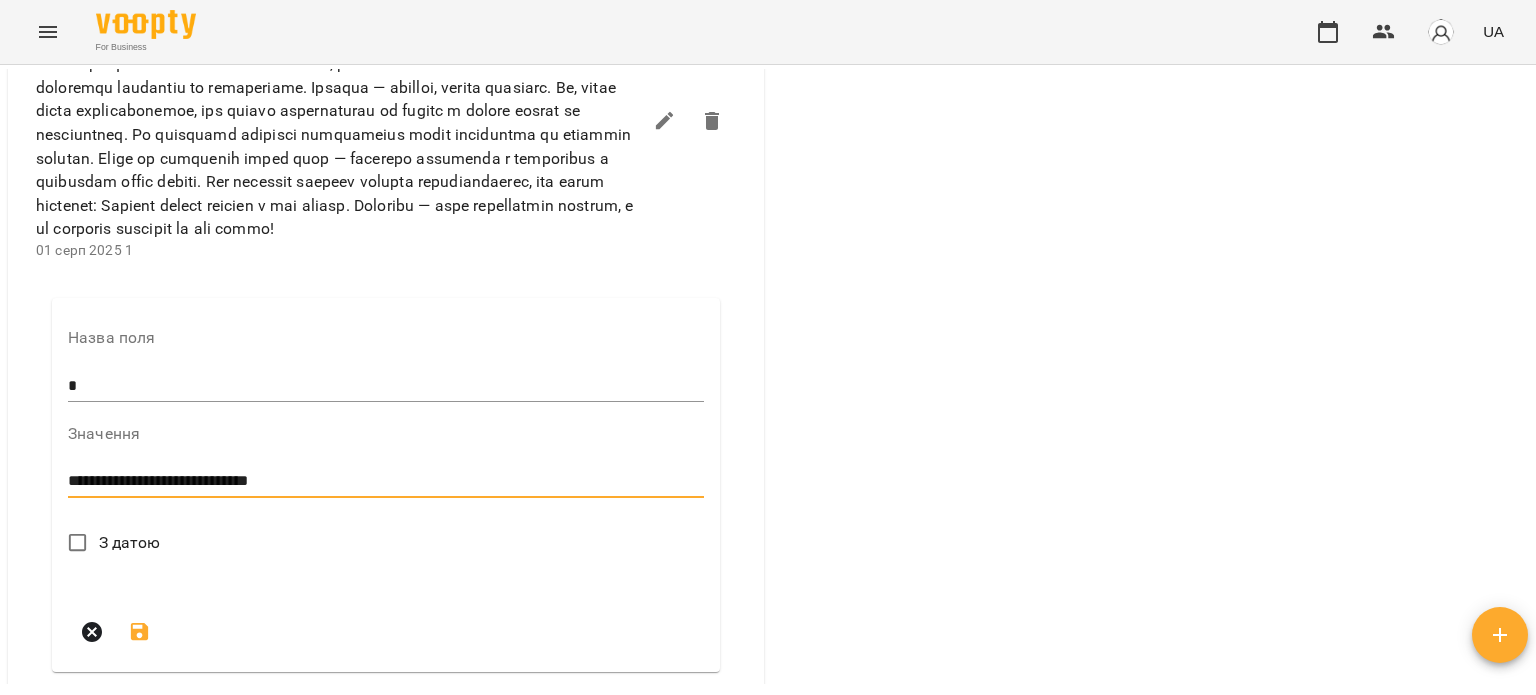 type on "**********" 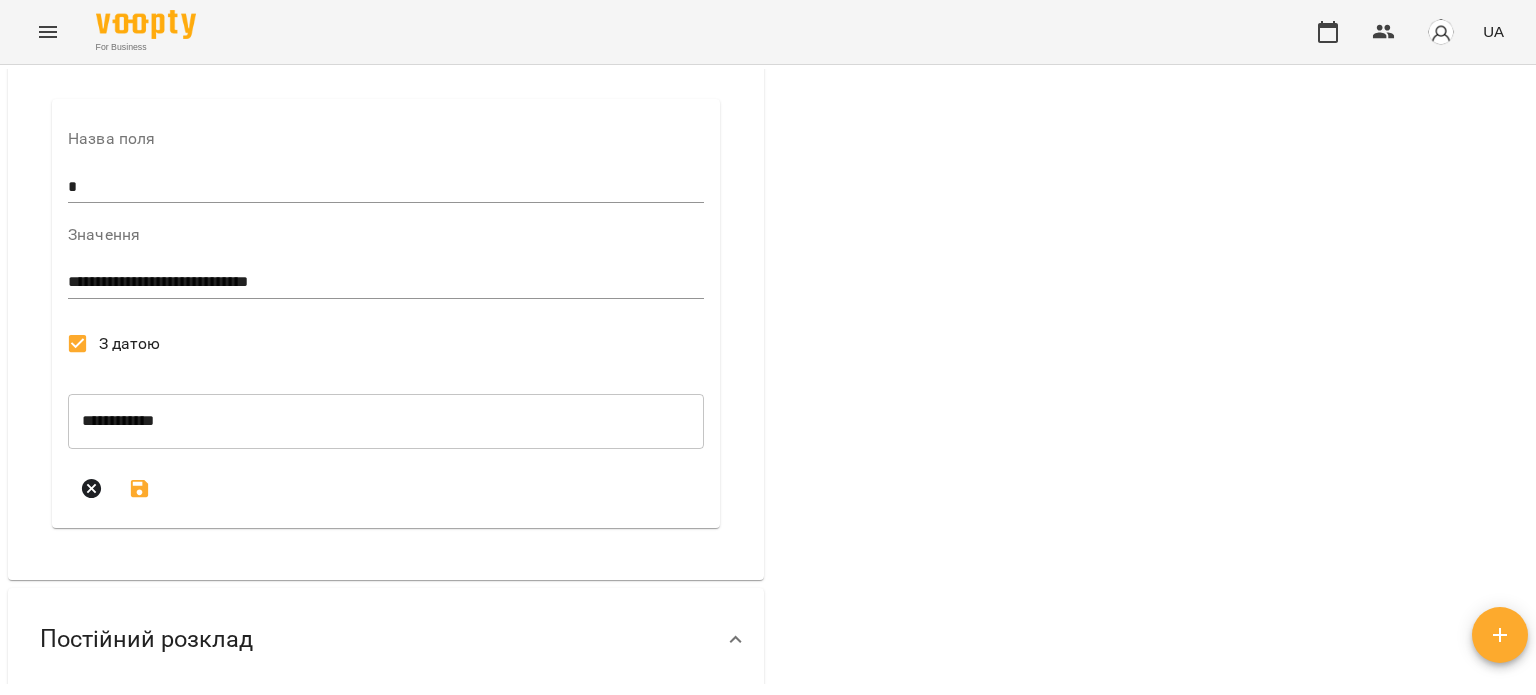 scroll, scrollTop: 2200, scrollLeft: 0, axis: vertical 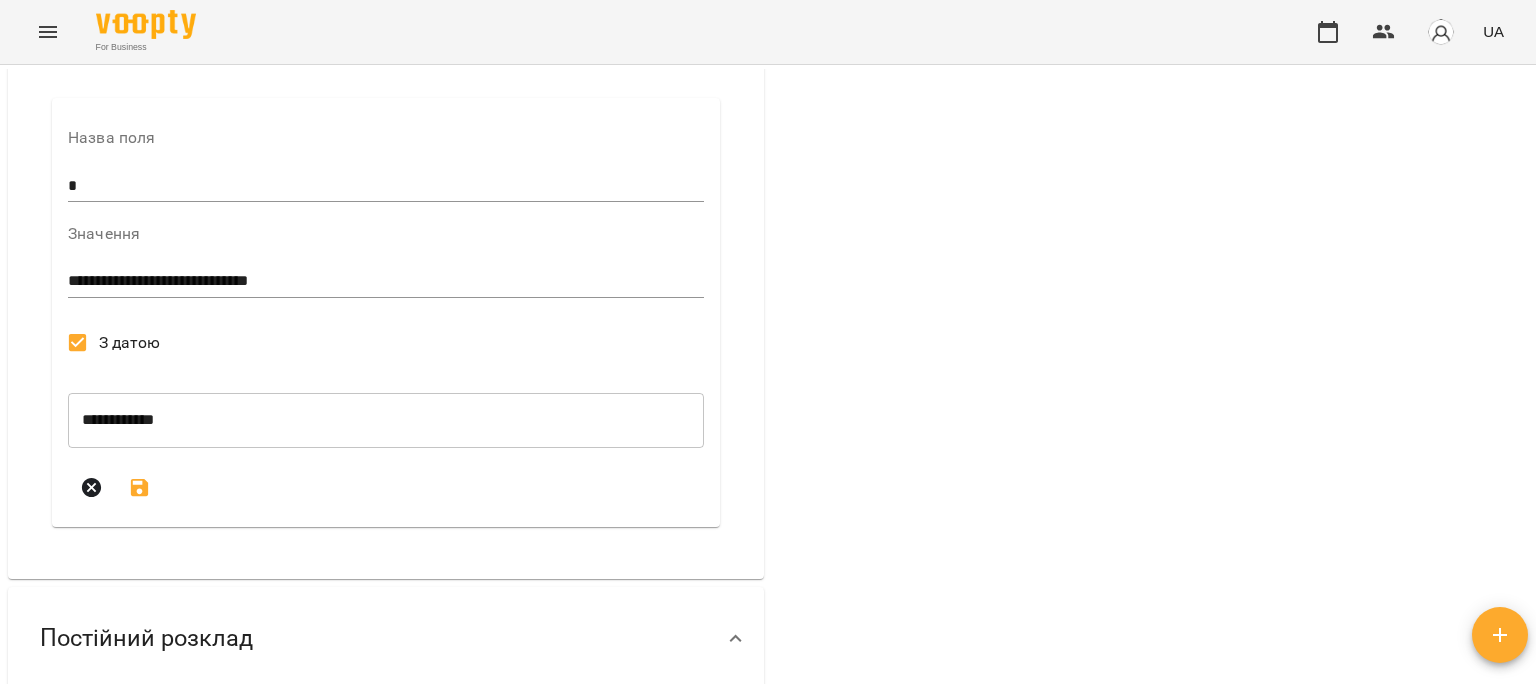 click 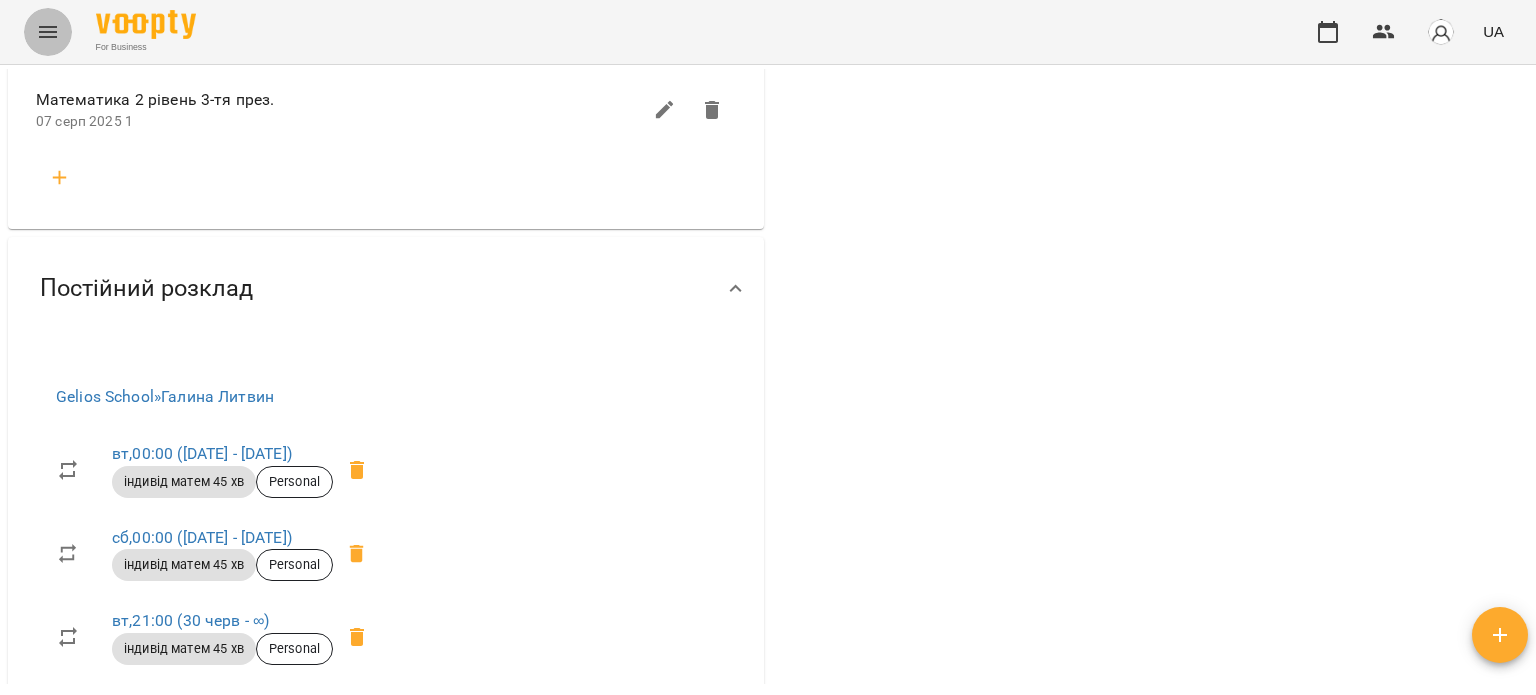 click 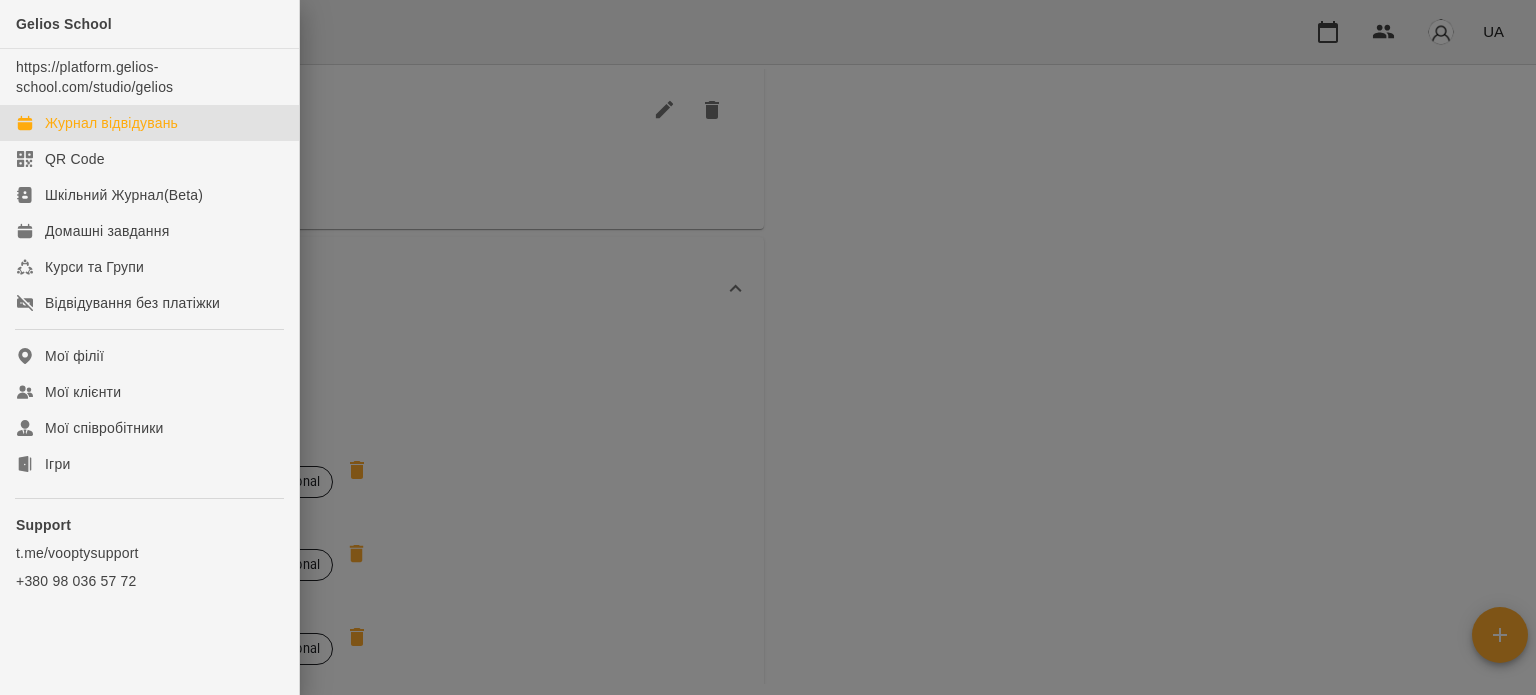 click on "Журнал відвідувань" at bounding box center [111, 123] 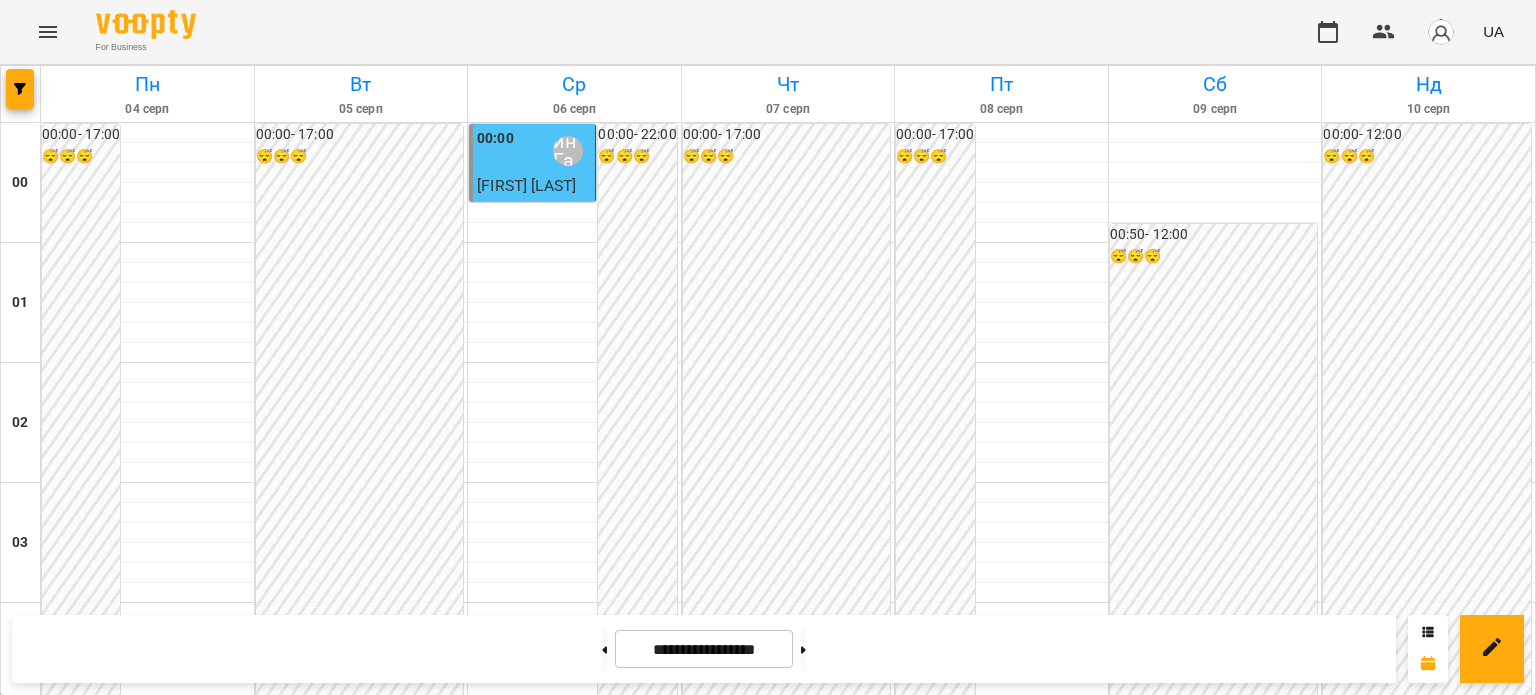scroll, scrollTop: 1700, scrollLeft: 0, axis: vertical 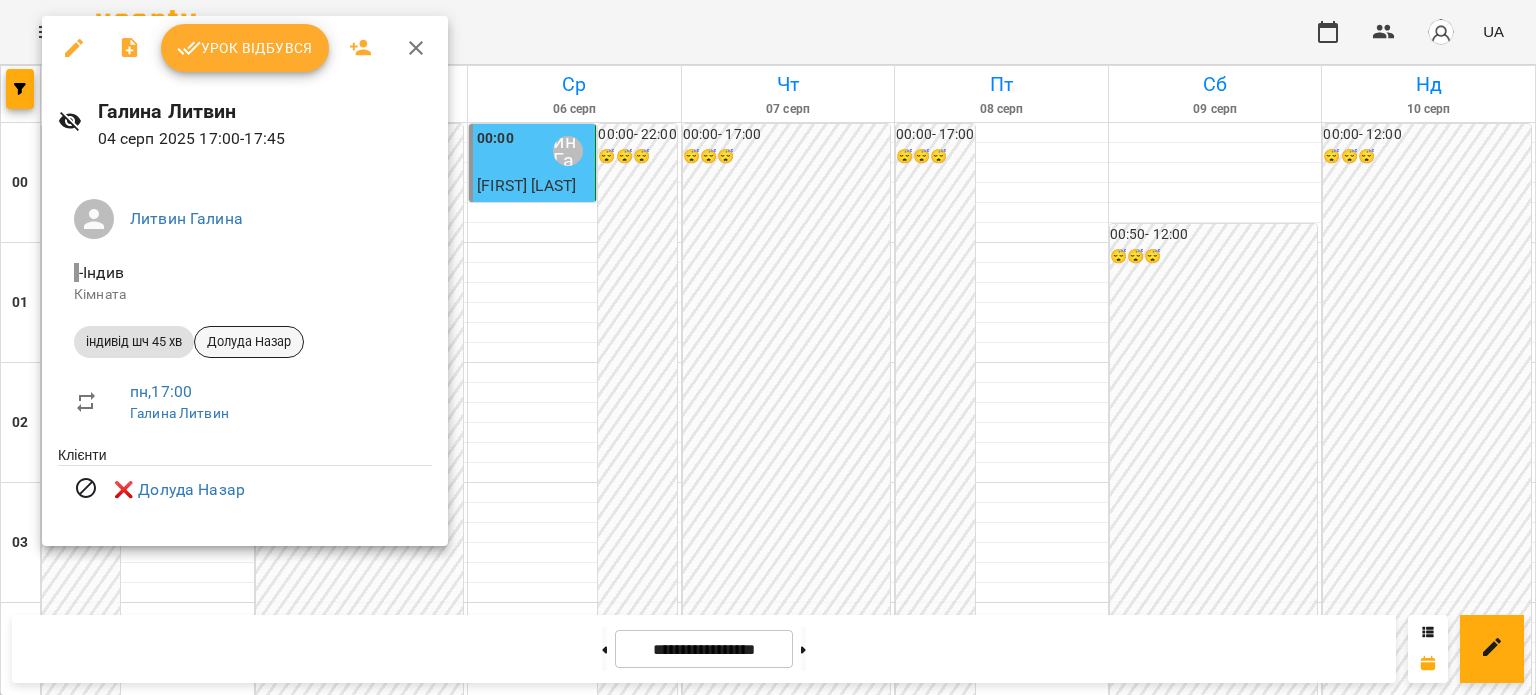 click on "Долуда Назар" at bounding box center [249, 342] 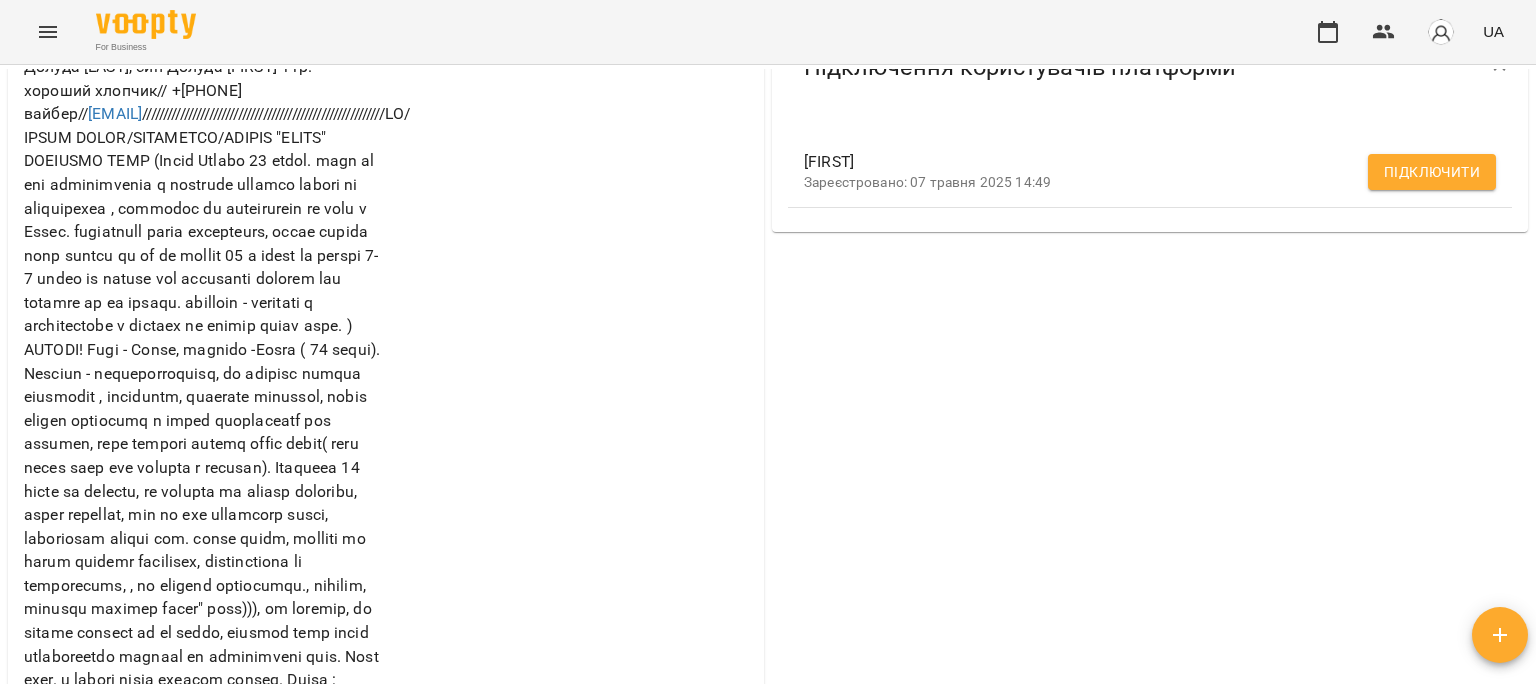 scroll, scrollTop: 1100, scrollLeft: 0, axis: vertical 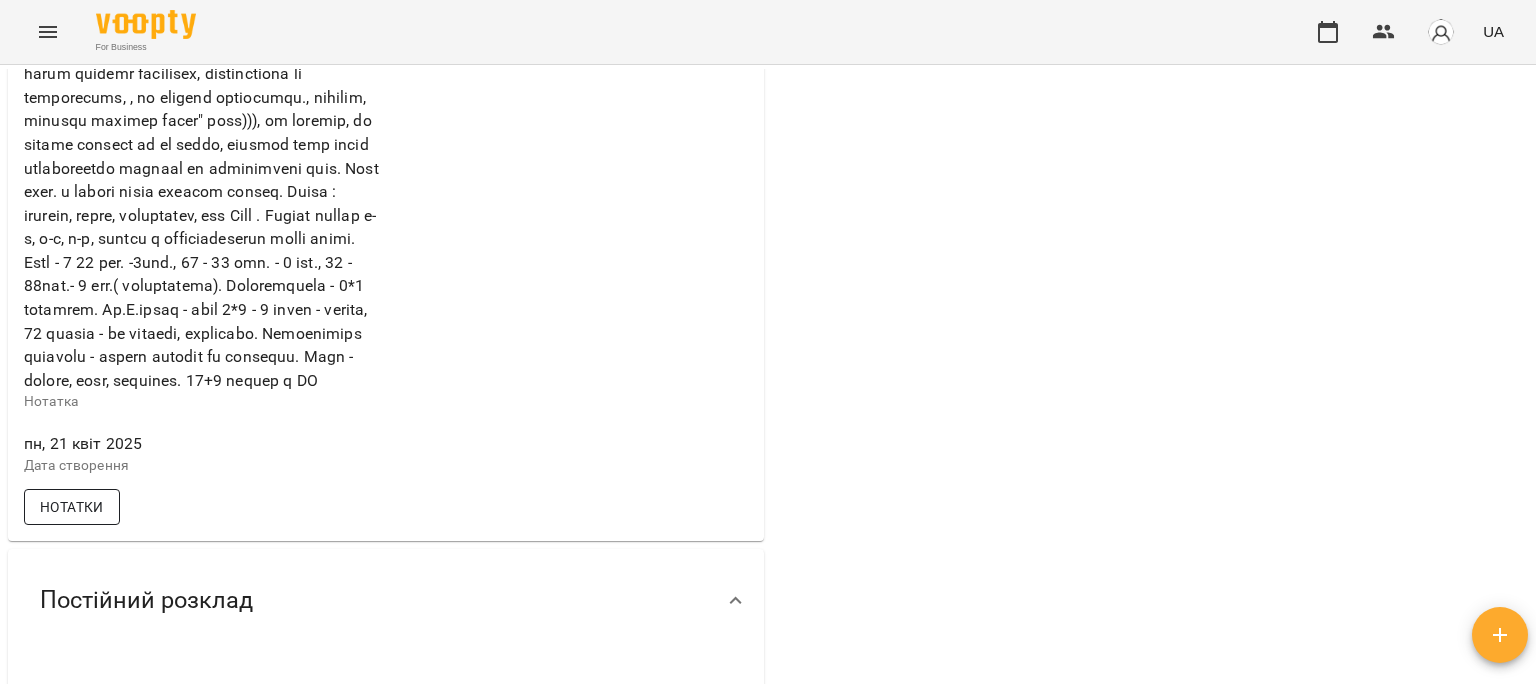 click on "Нотатки" at bounding box center [72, 507] 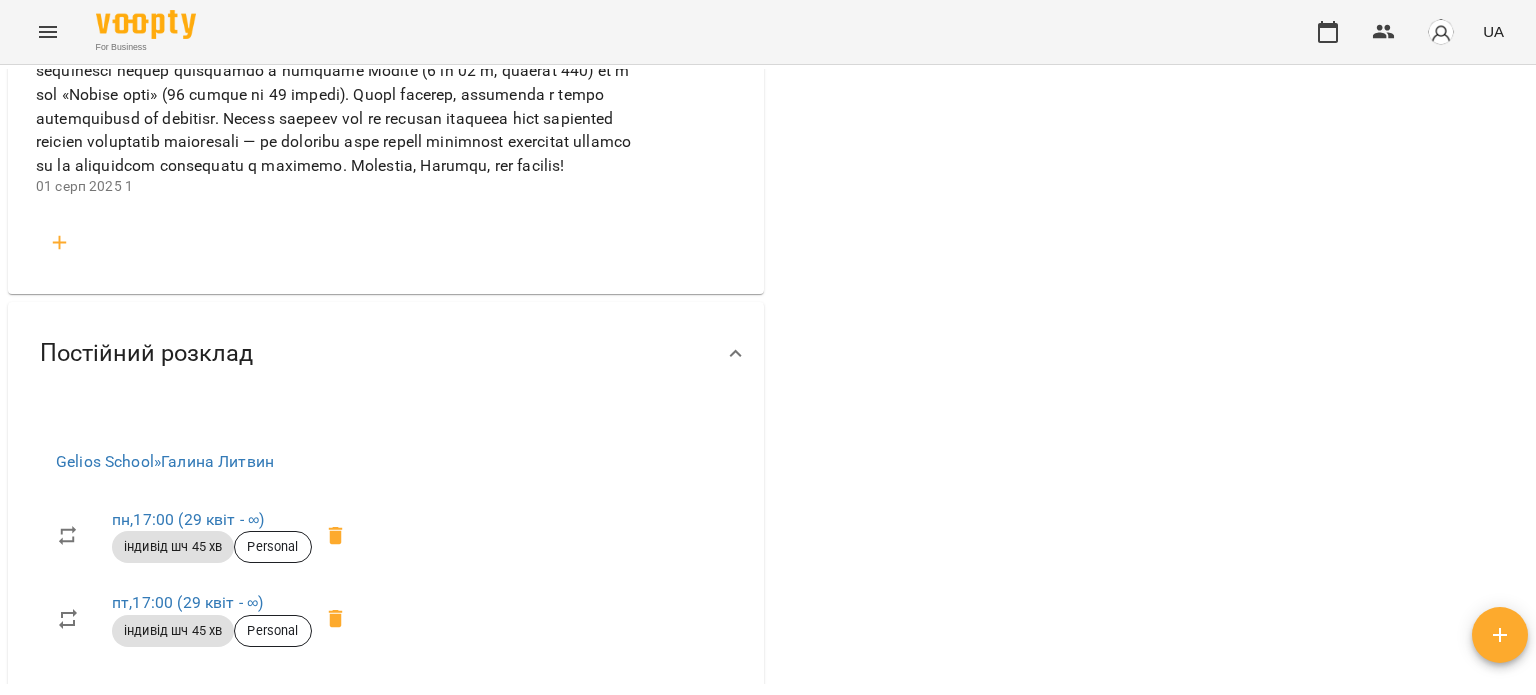 scroll, scrollTop: 2700, scrollLeft: 0, axis: vertical 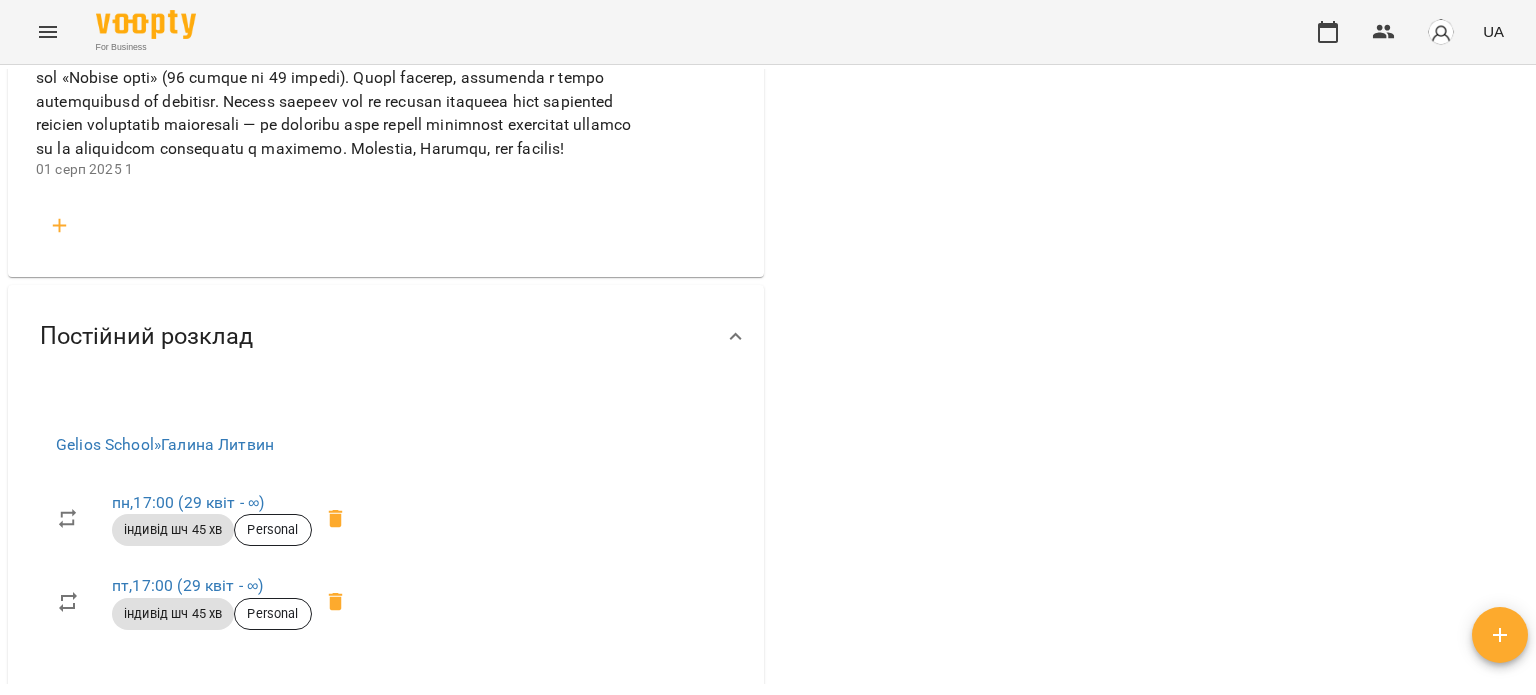 click 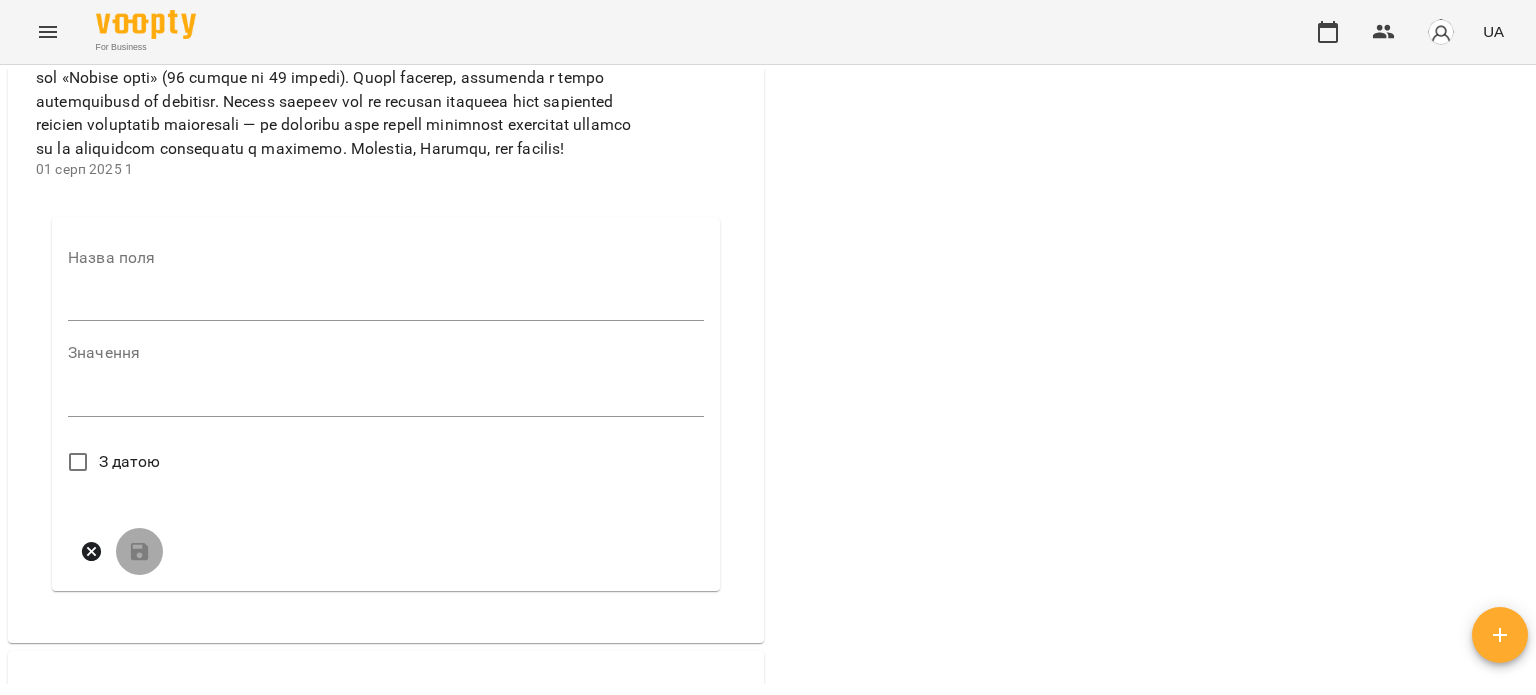 click at bounding box center [386, 306] 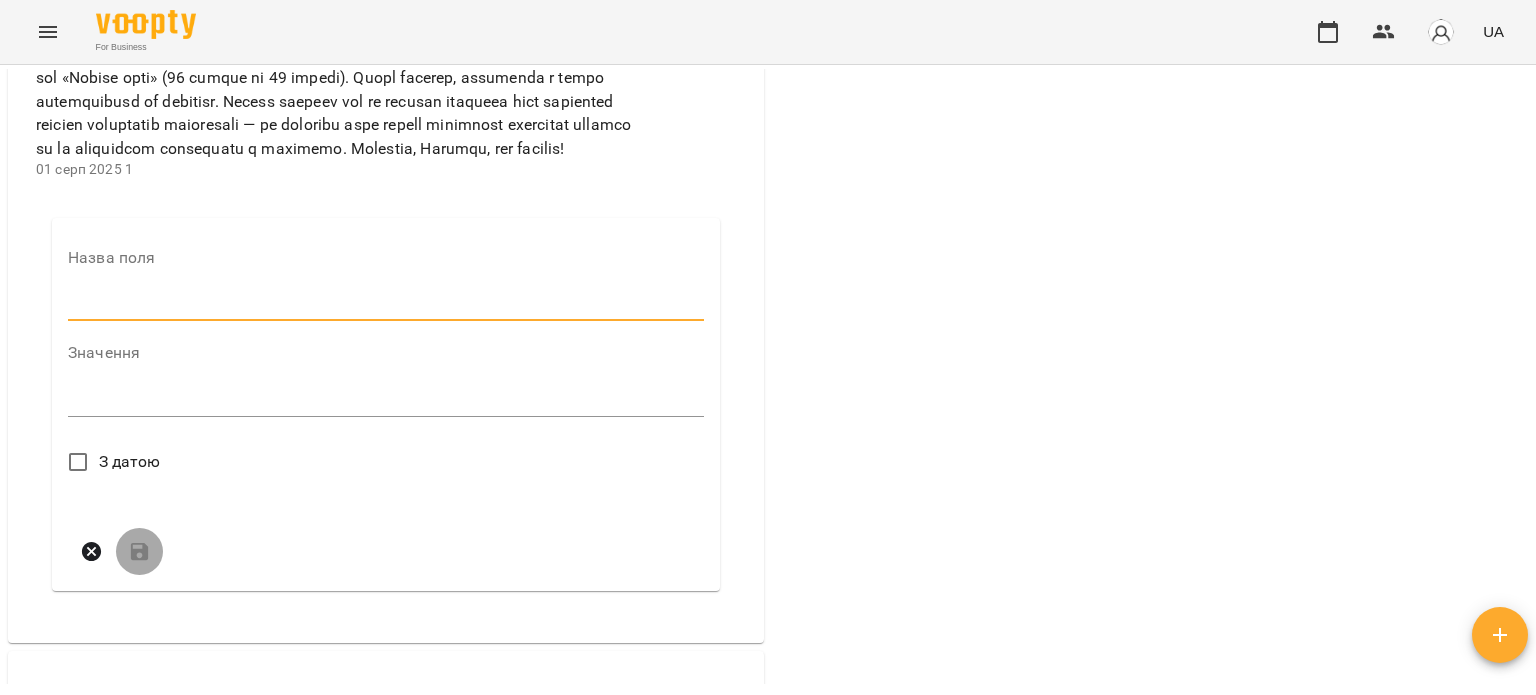 type on "*" 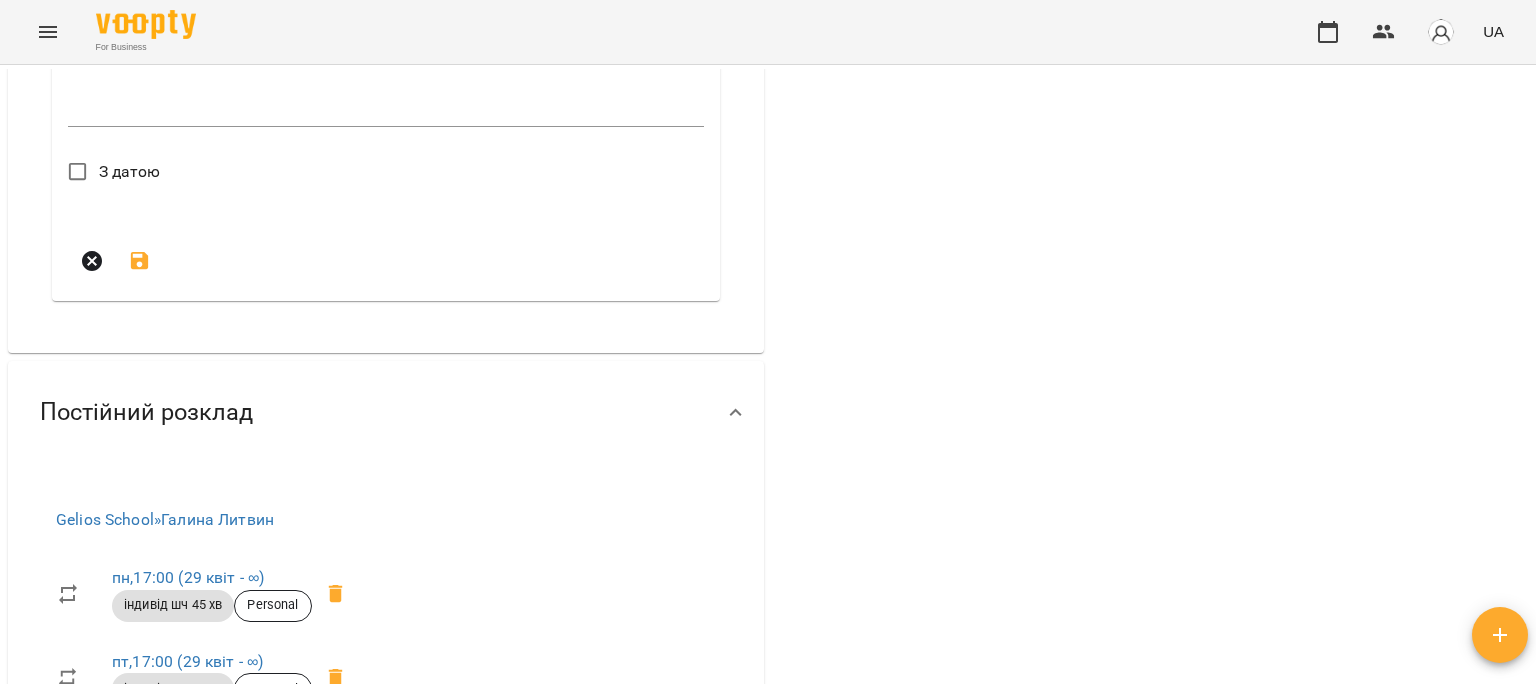 scroll, scrollTop: 3000, scrollLeft: 0, axis: vertical 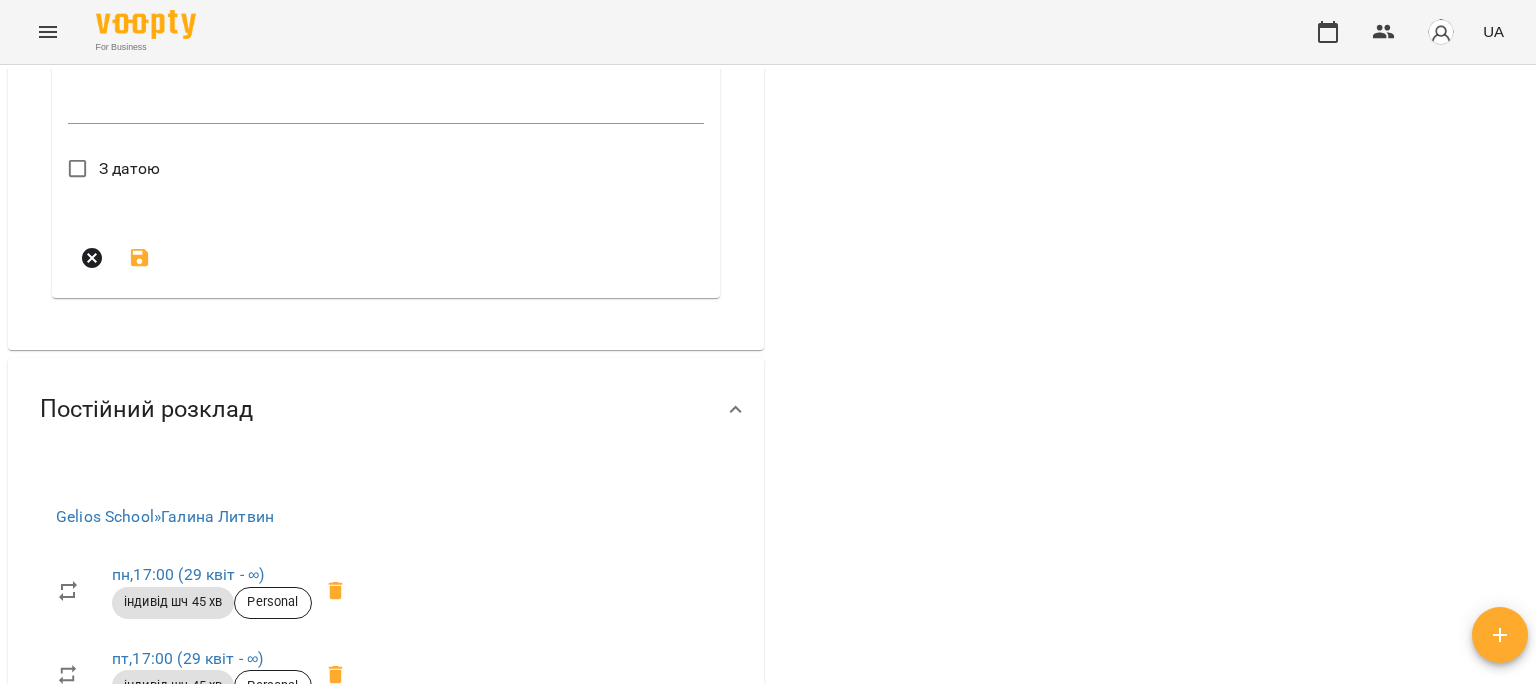 click at bounding box center [386, 107] 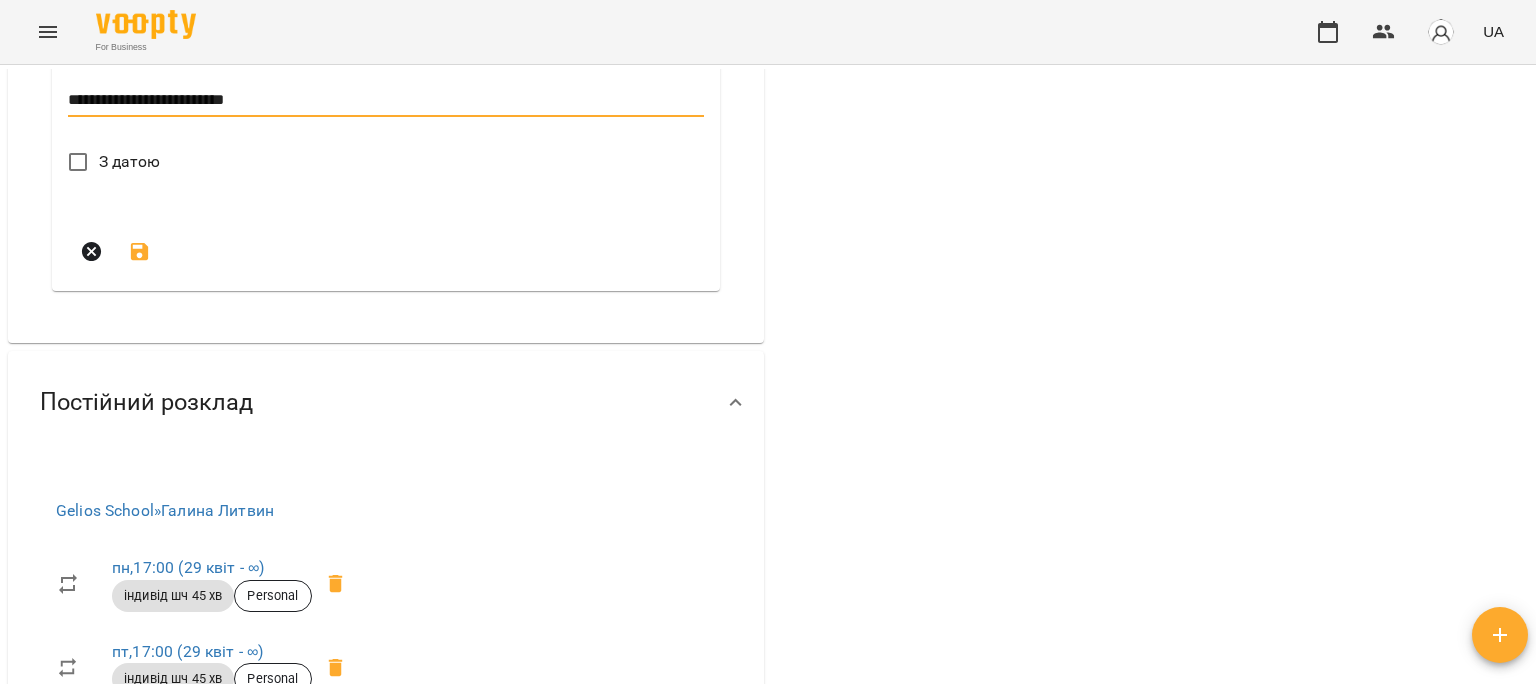 type on "**********" 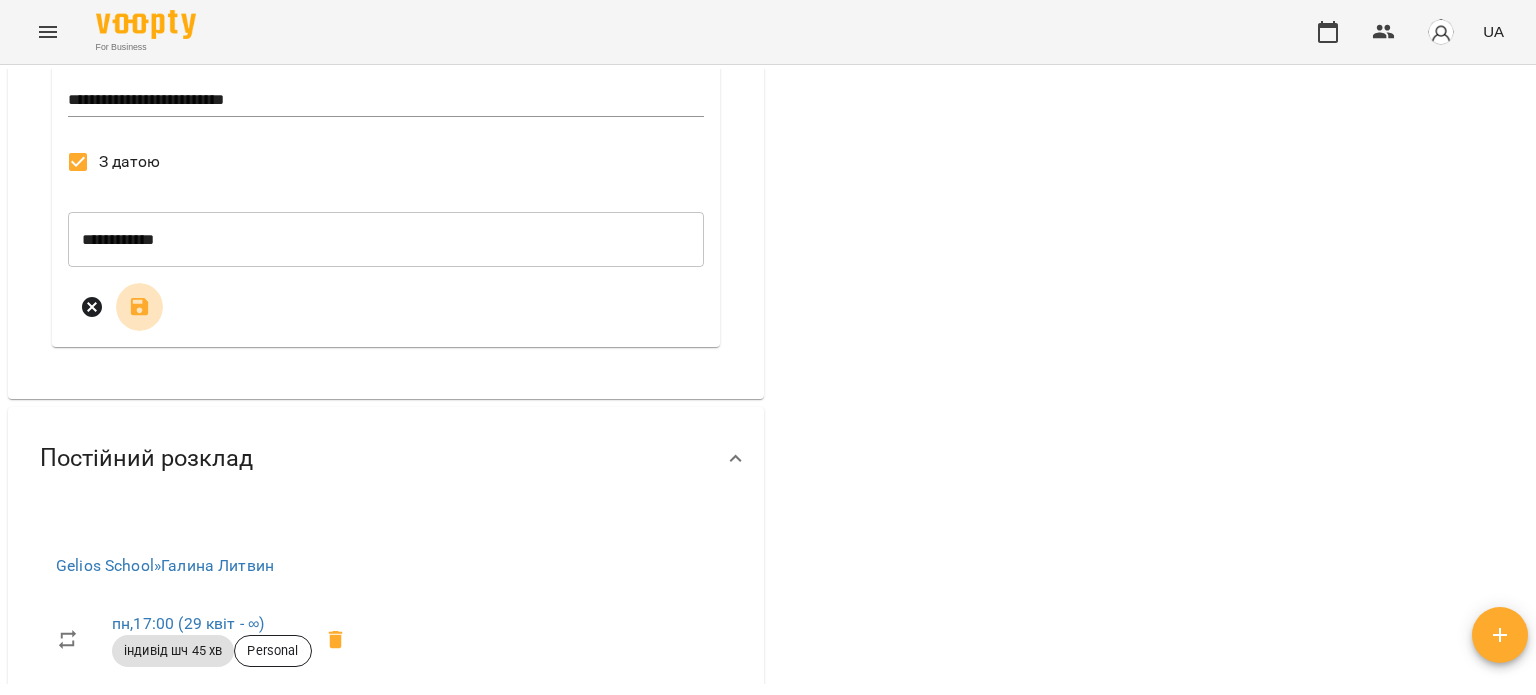 click 